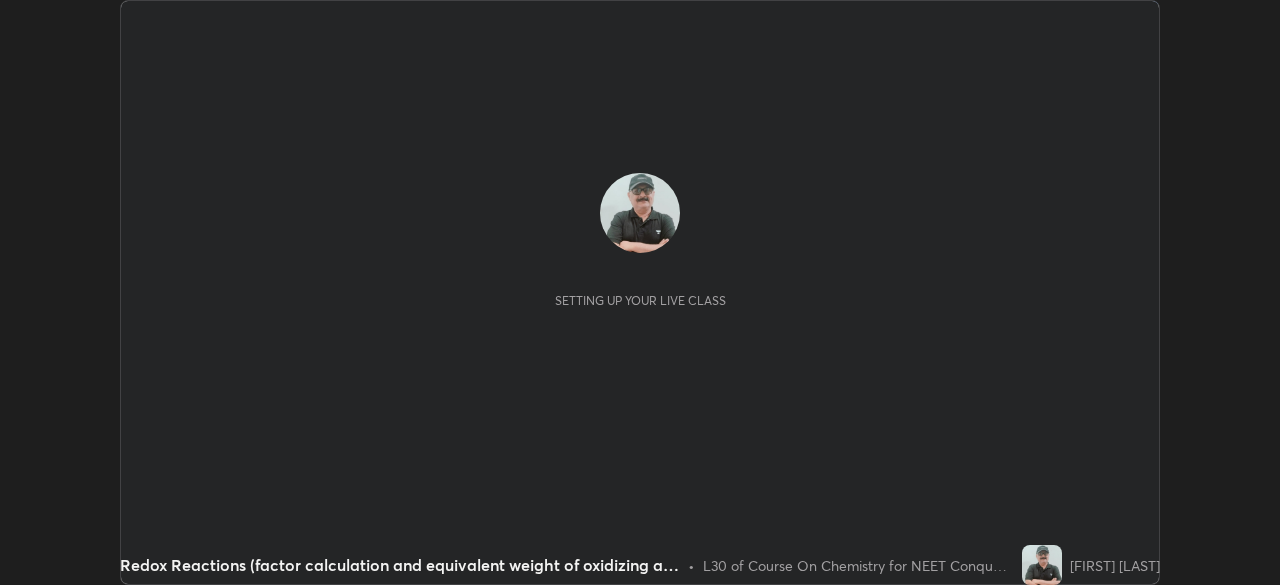 scroll, scrollTop: 0, scrollLeft: 0, axis: both 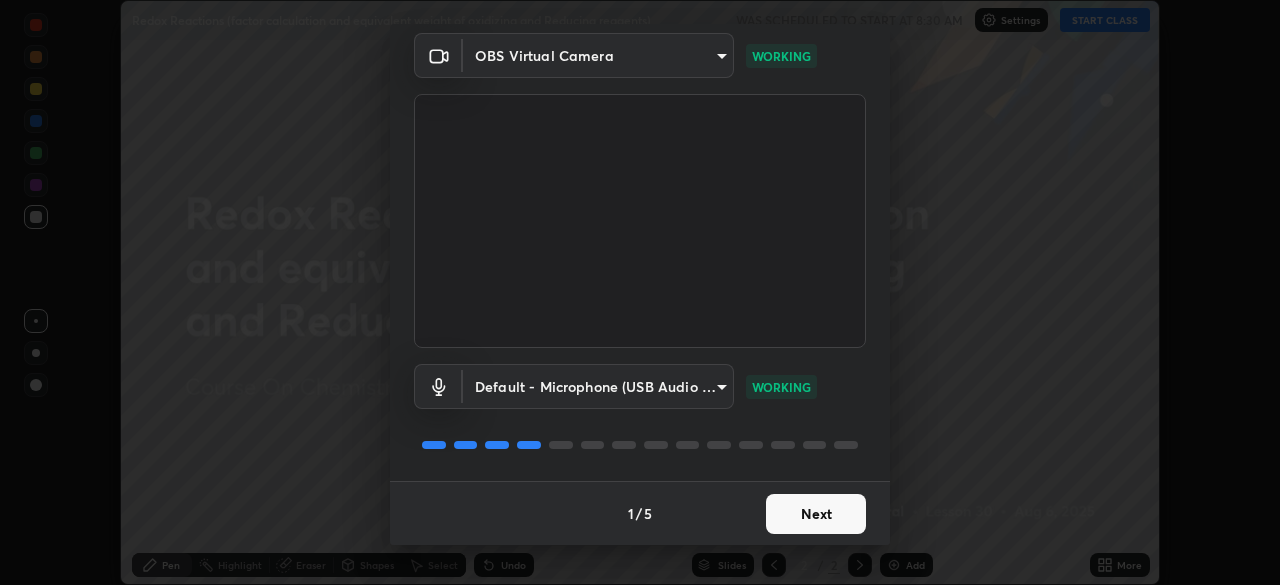 click on "Next" at bounding box center (816, 514) 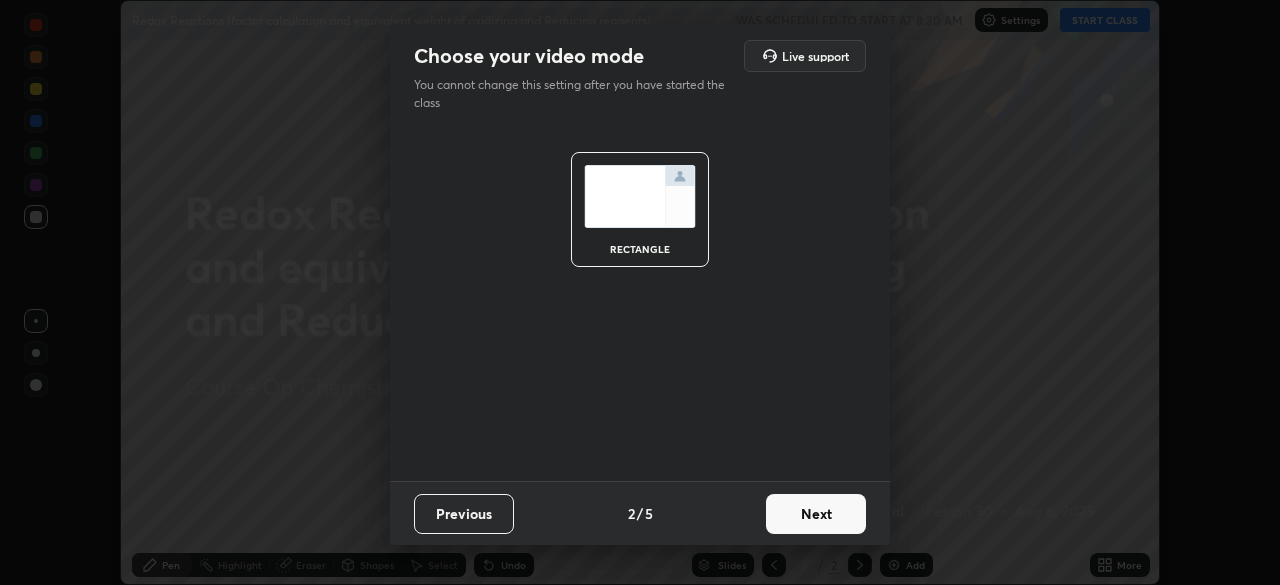 scroll, scrollTop: 0, scrollLeft: 0, axis: both 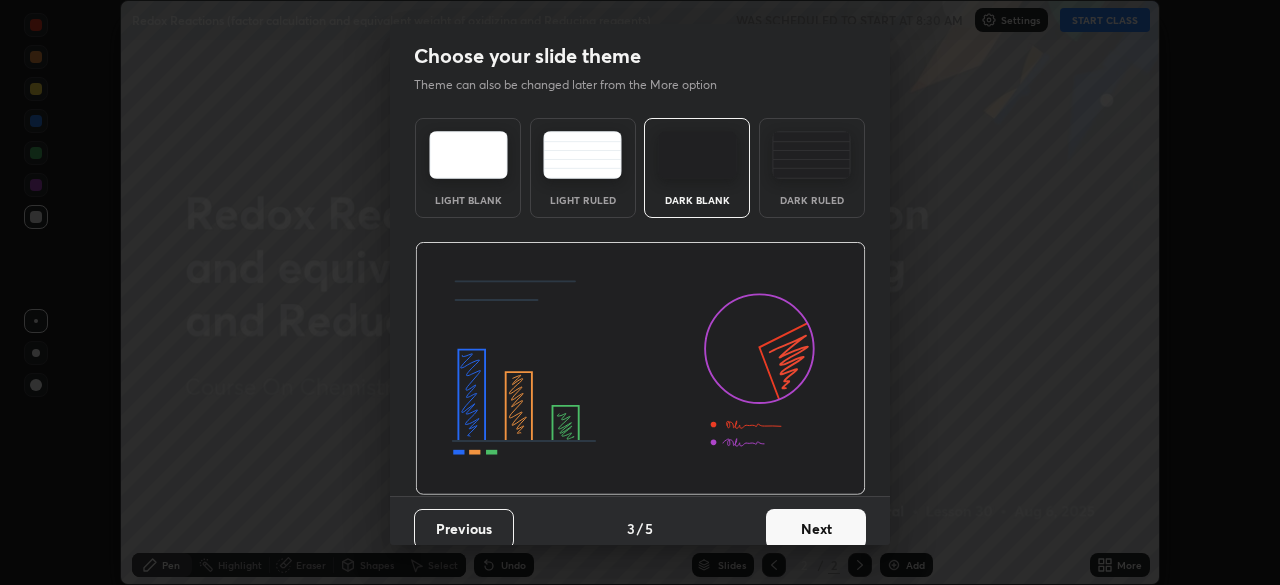 click on "Next" at bounding box center [816, 529] 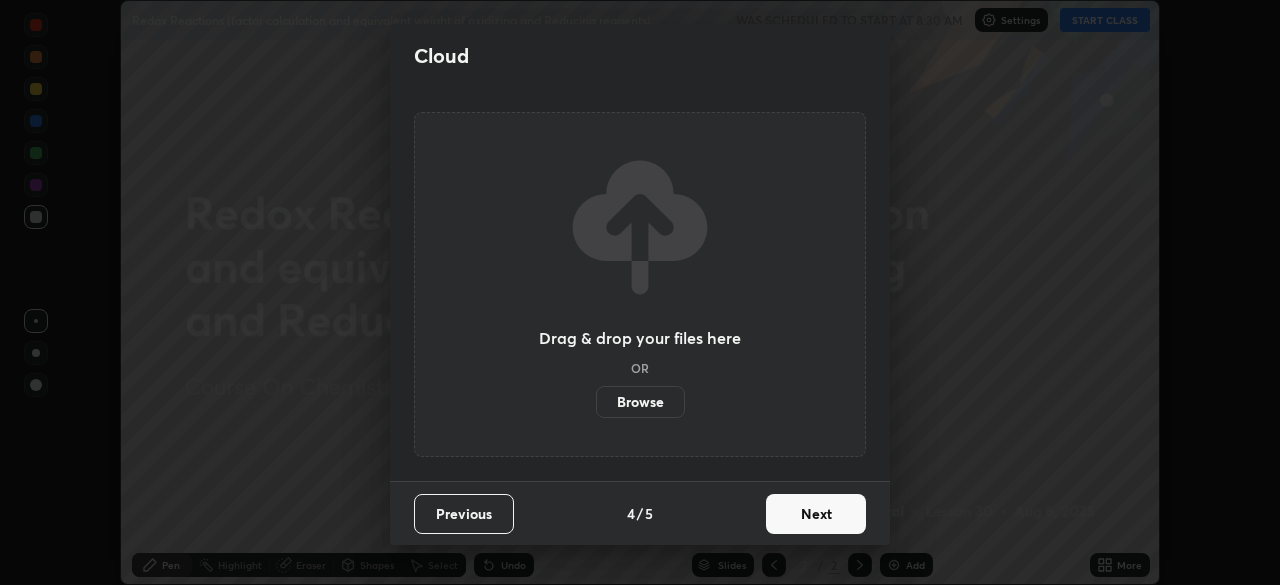 click on "Next" at bounding box center [816, 514] 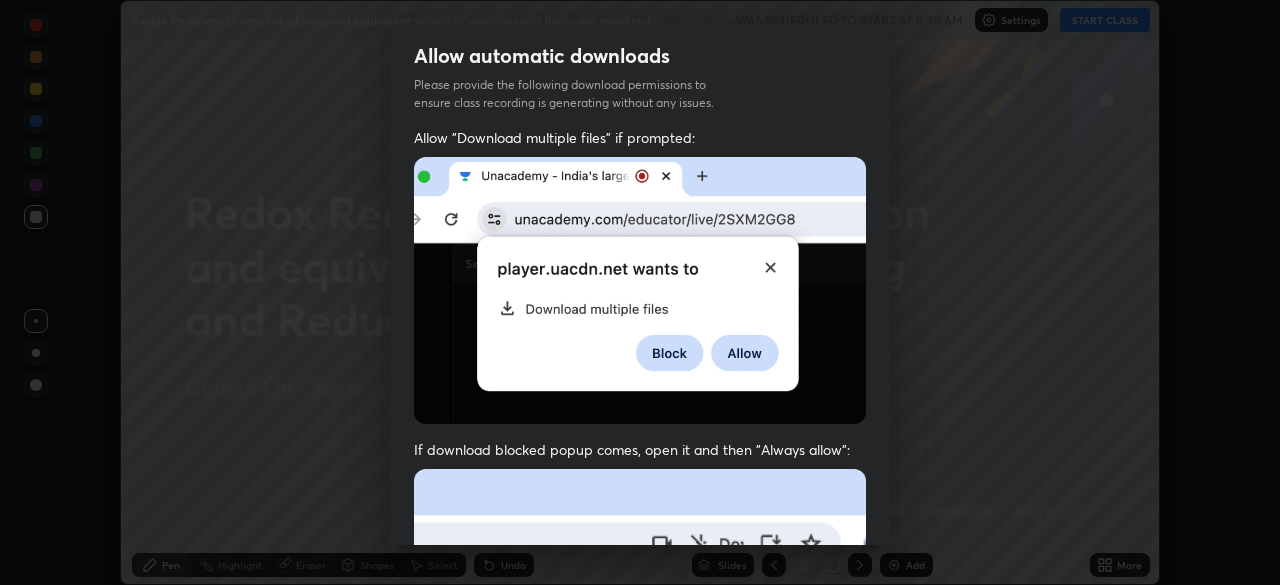 scroll, scrollTop: 23, scrollLeft: 0, axis: vertical 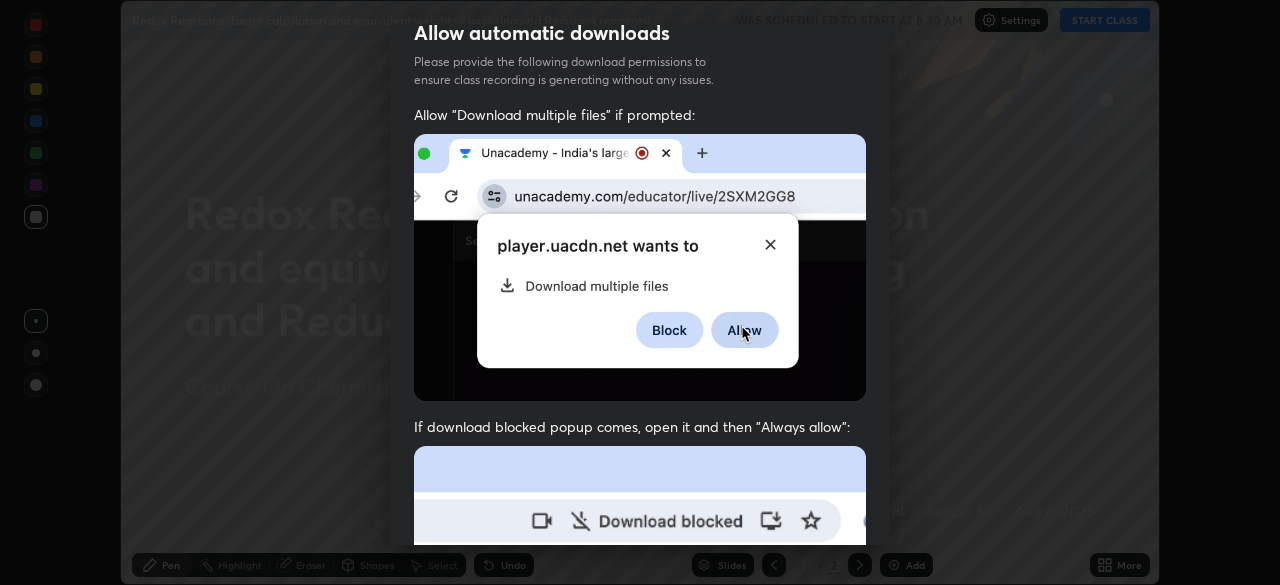 click at bounding box center (640, 267) 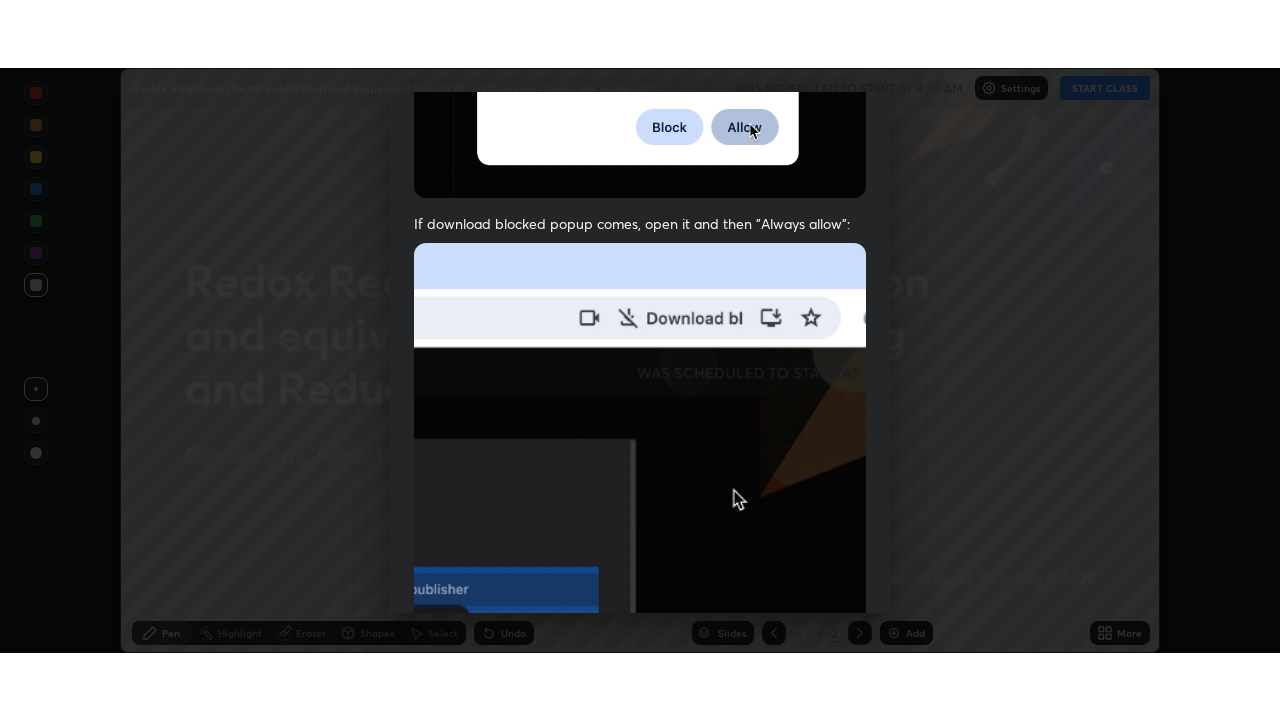 scroll, scrollTop: 479, scrollLeft: 0, axis: vertical 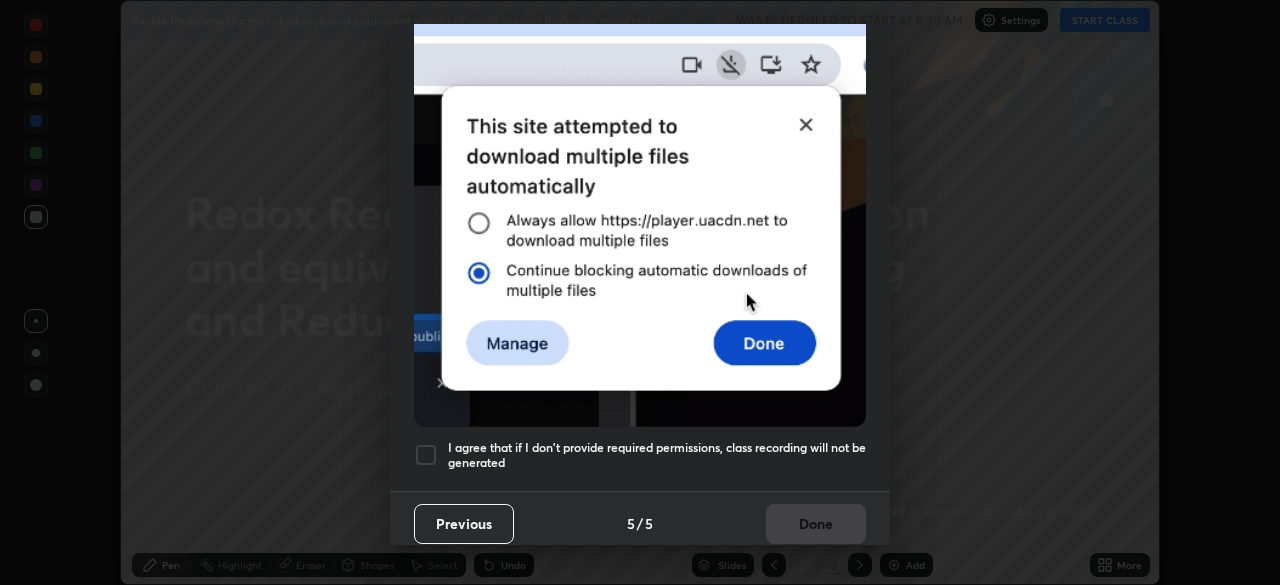 click at bounding box center [426, 455] 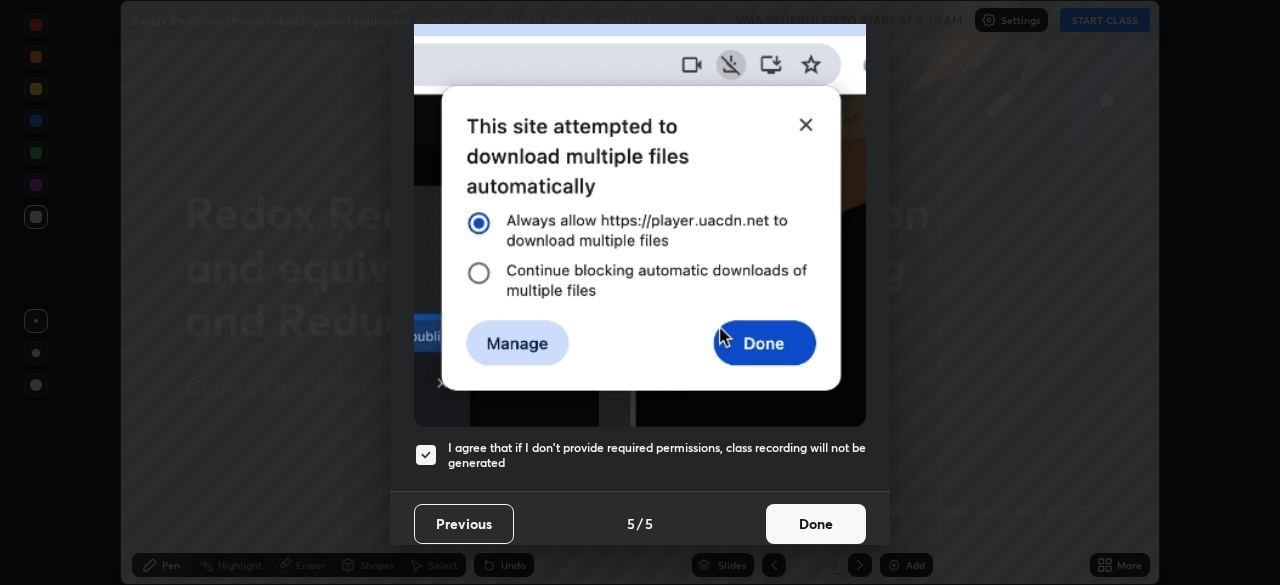 click on "Done" at bounding box center (816, 524) 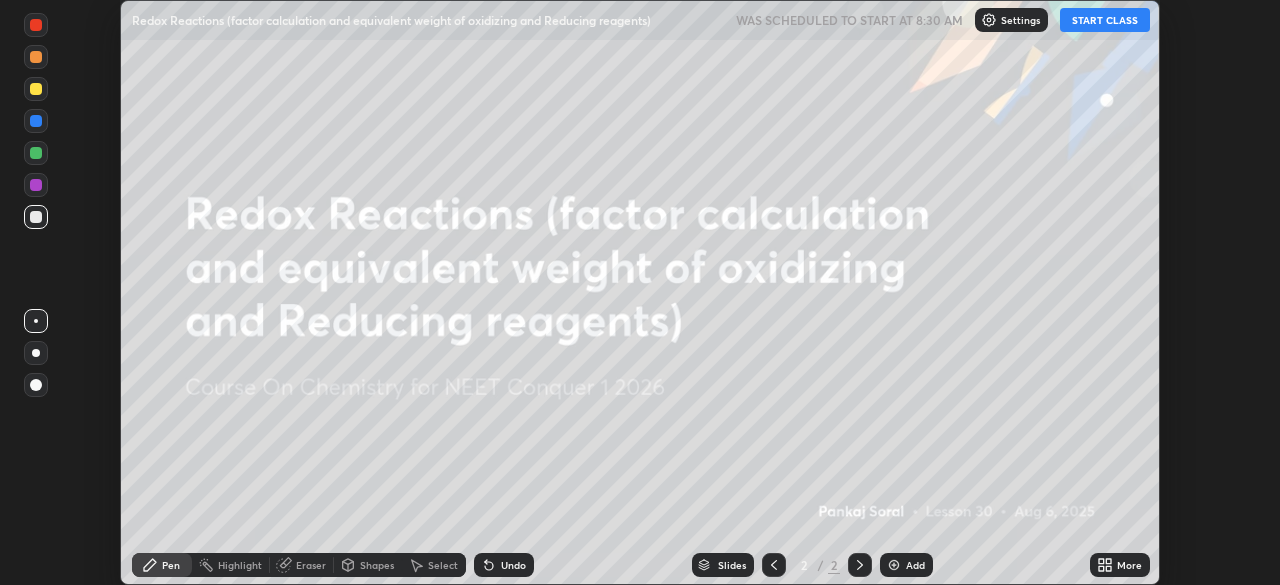 click at bounding box center (894, 565) 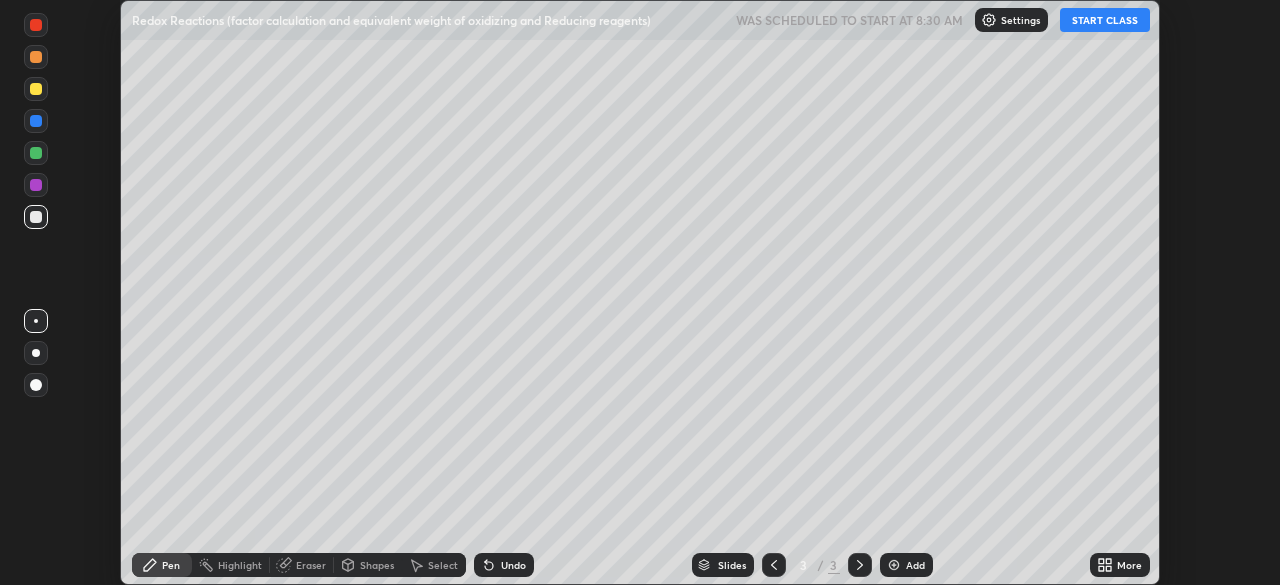 click 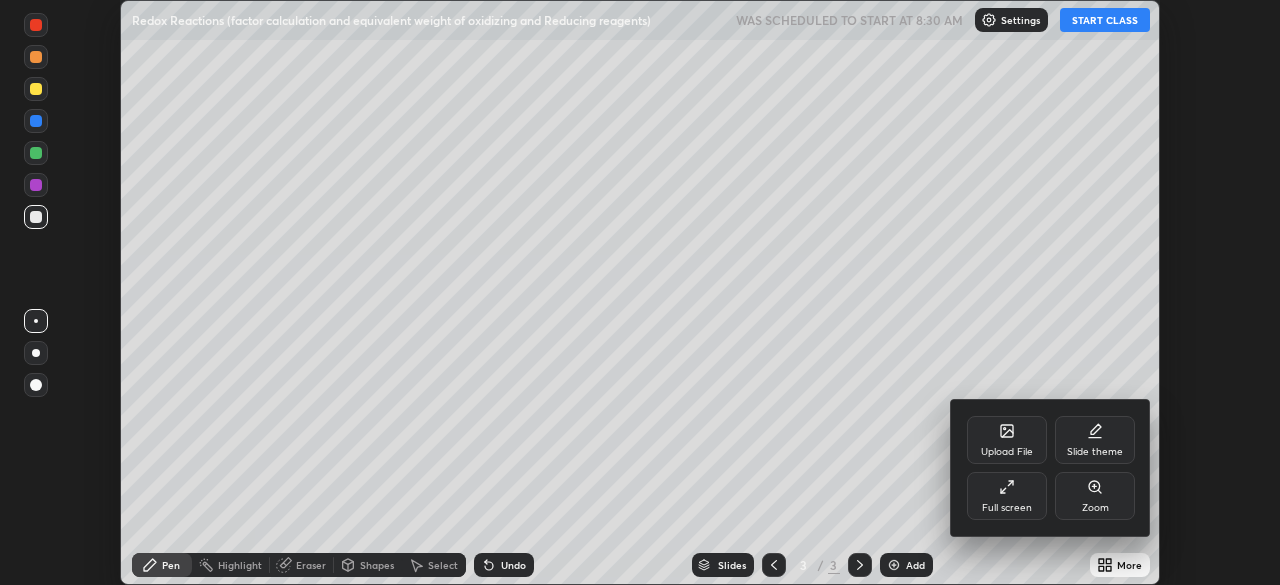 click on "Full screen" at bounding box center [1007, 496] 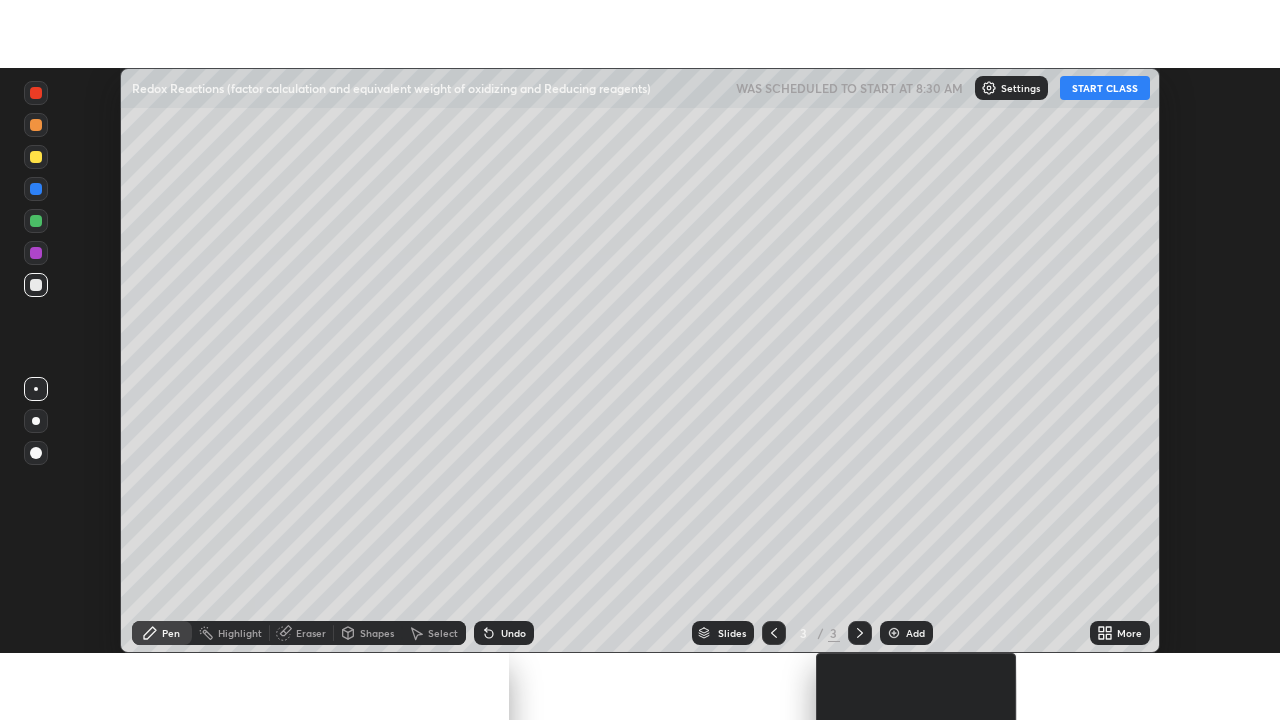 scroll, scrollTop: 99280, scrollLeft: 98720, axis: both 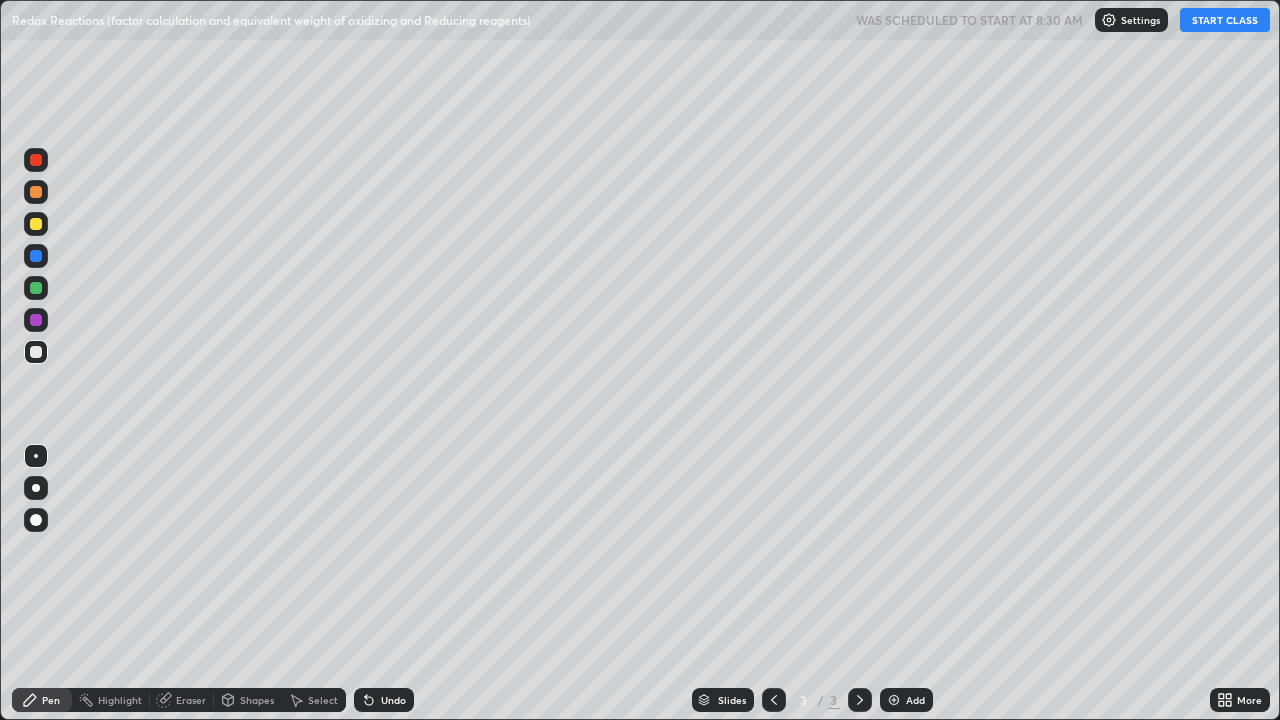 click on "START CLASS" at bounding box center [1225, 20] 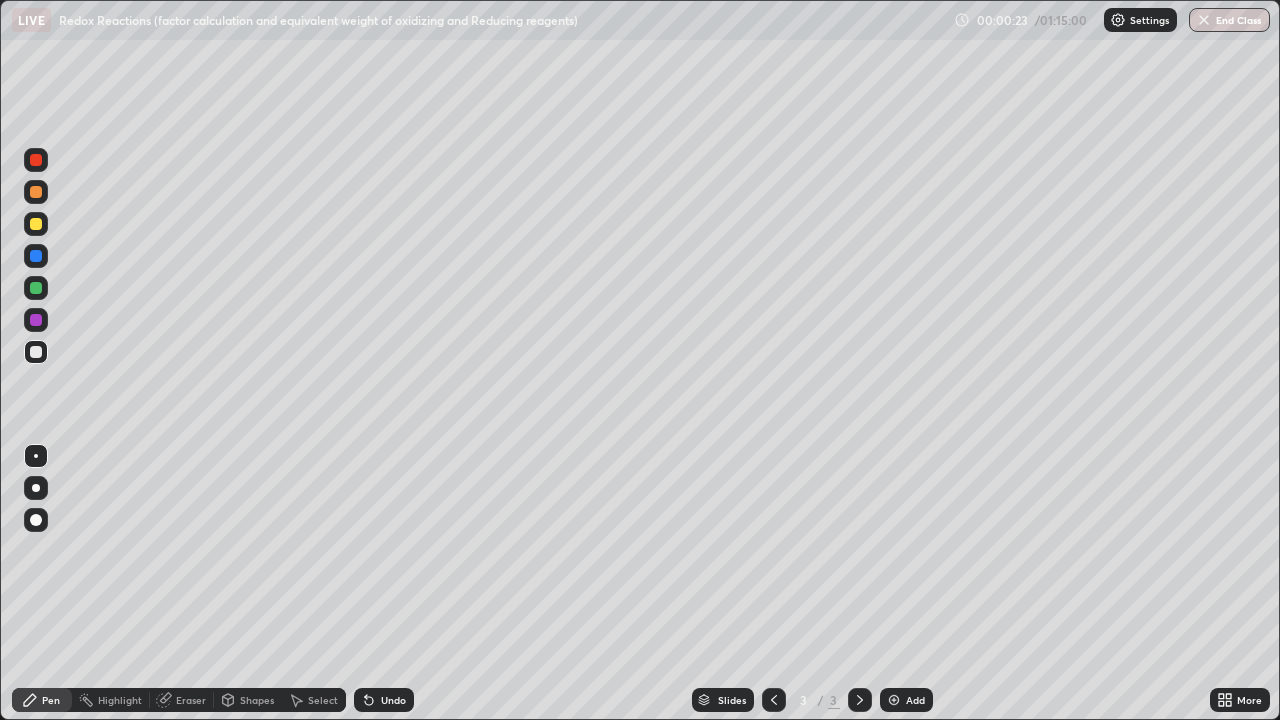 click on "Pen" at bounding box center (51, 700) 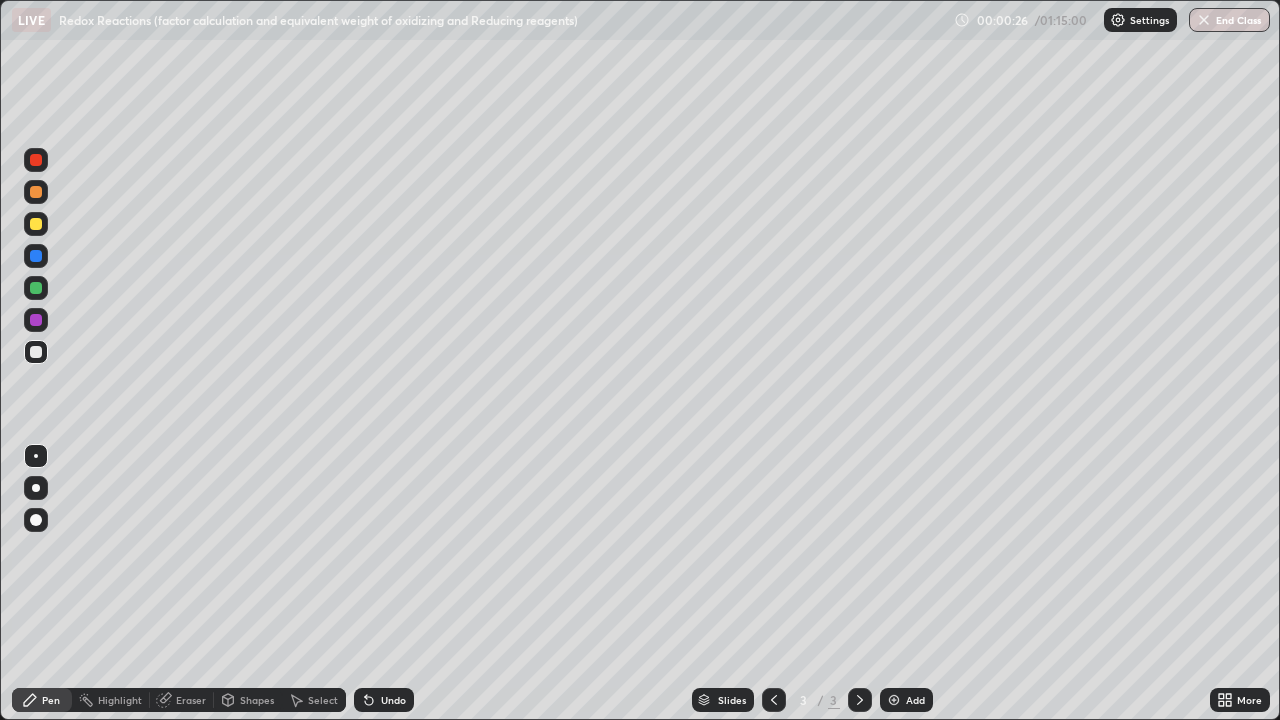 click at bounding box center [36, 224] 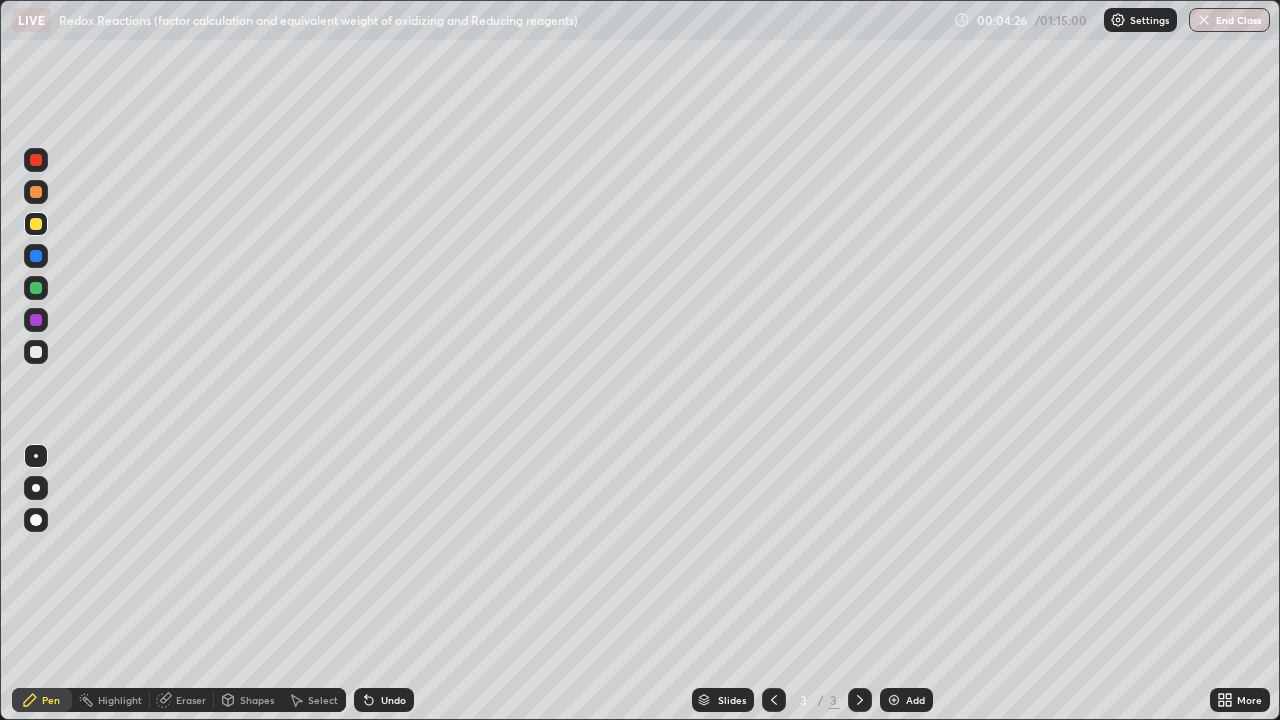 click on "Erase all" at bounding box center [36, 360] 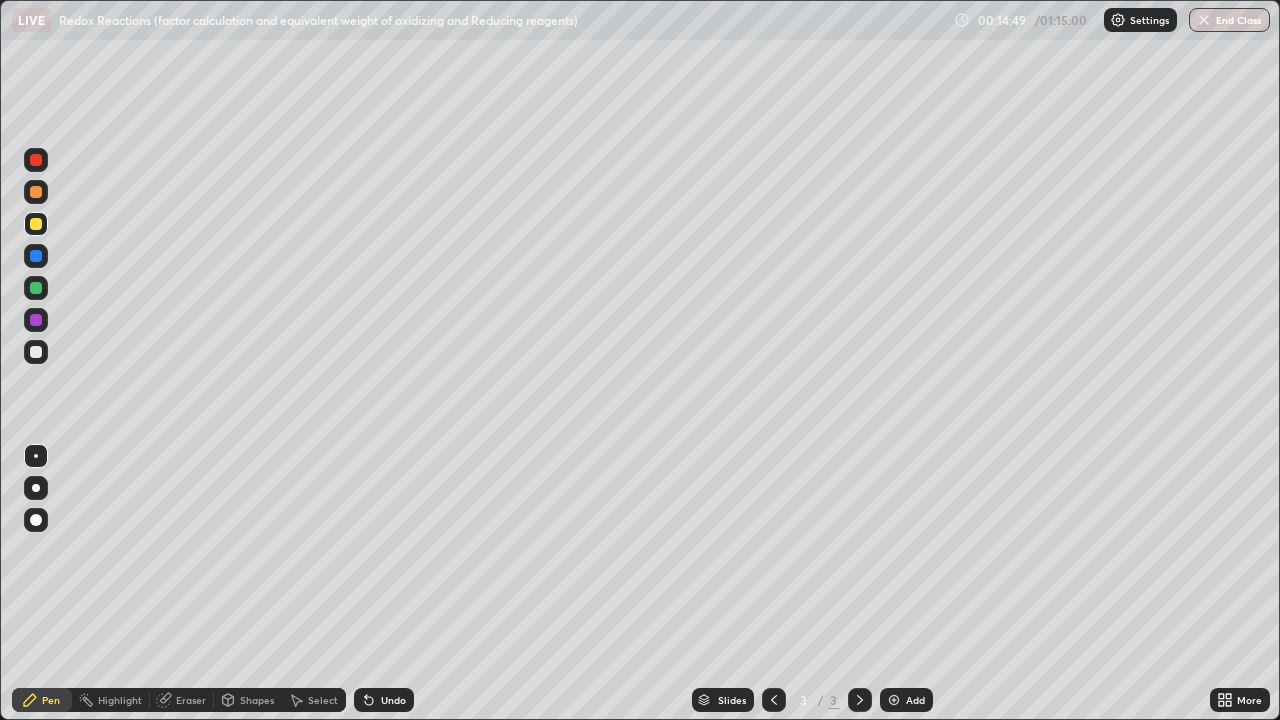 click on "Add" at bounding box center [906, 700] 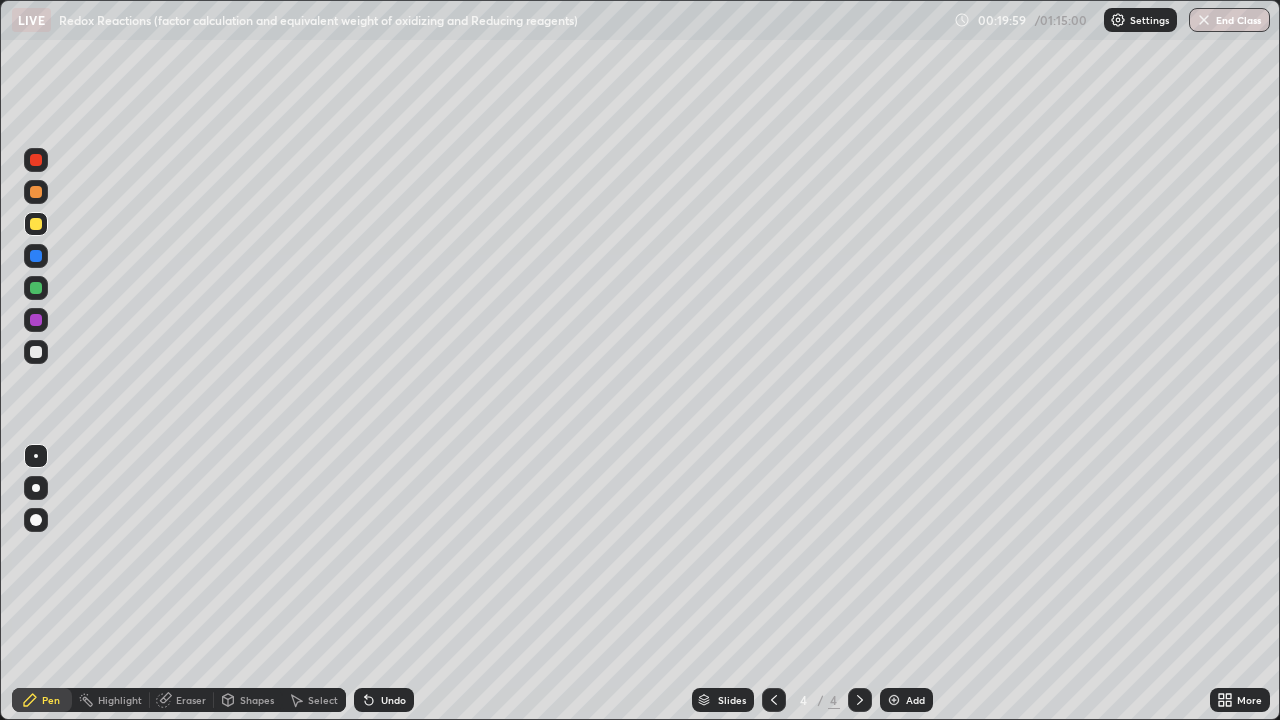 click at bounding box center (894, 700) 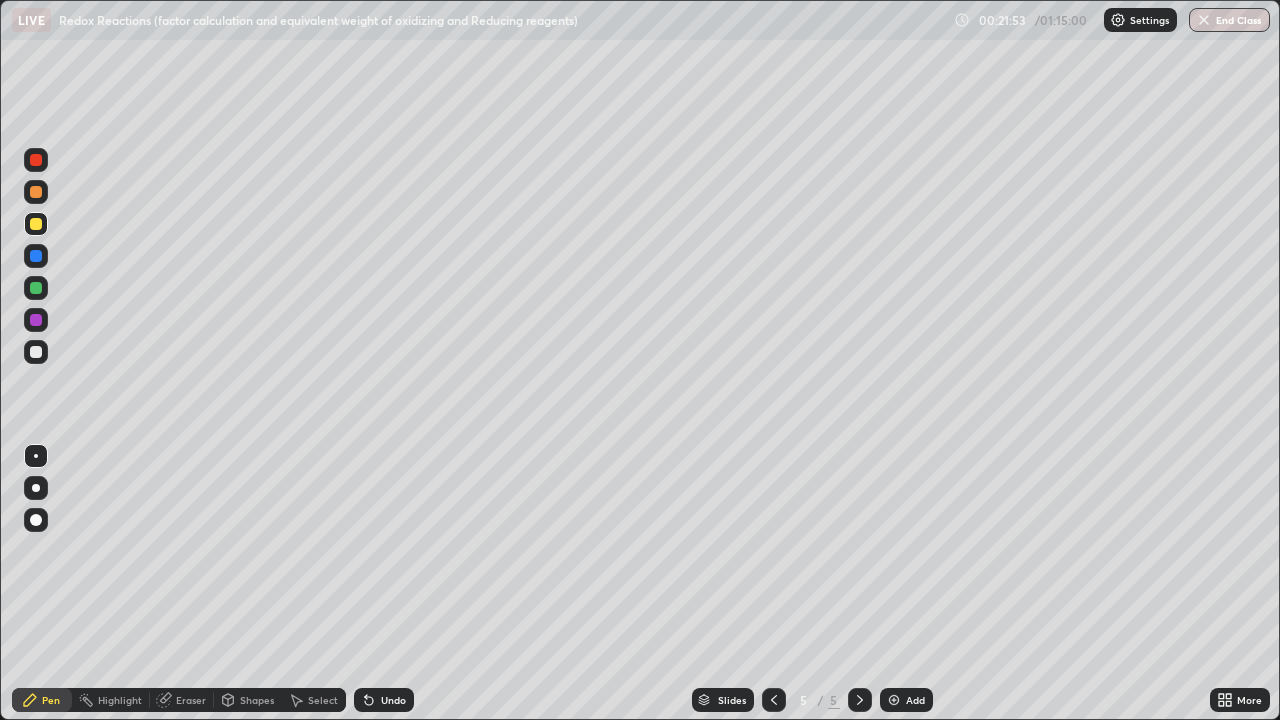 click on "Pen" at bounding box center [42, 700] 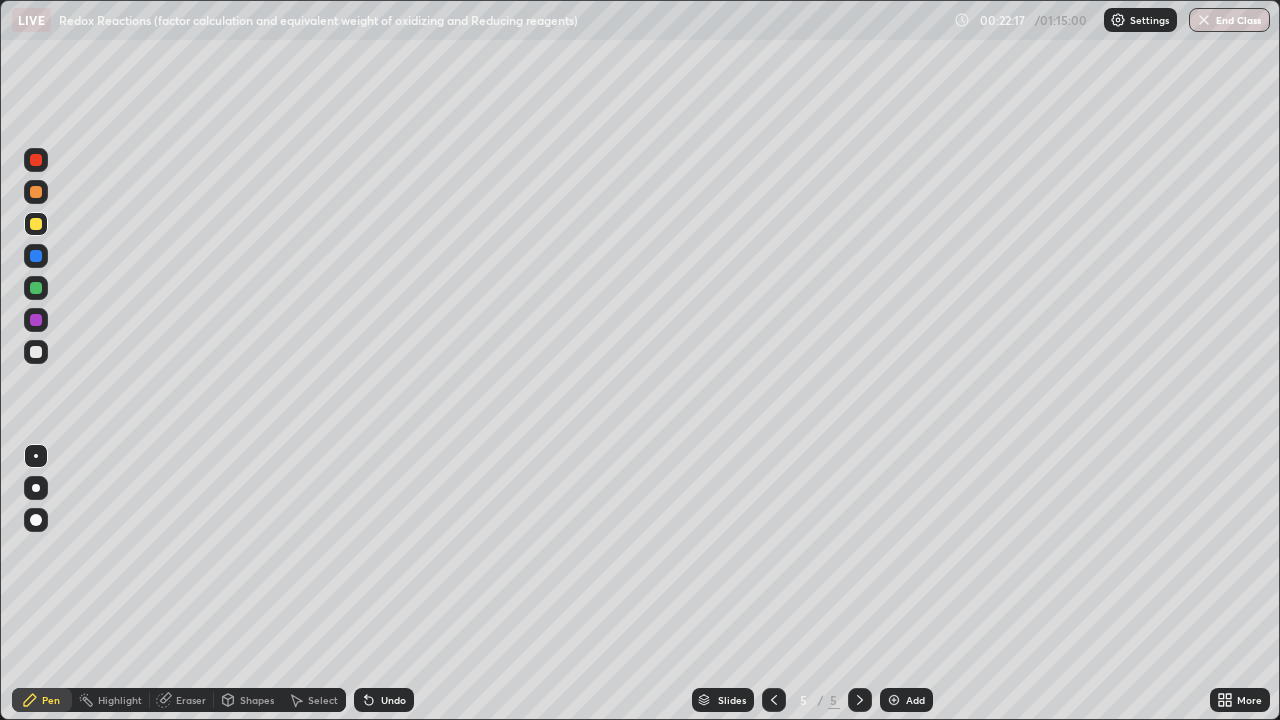 click 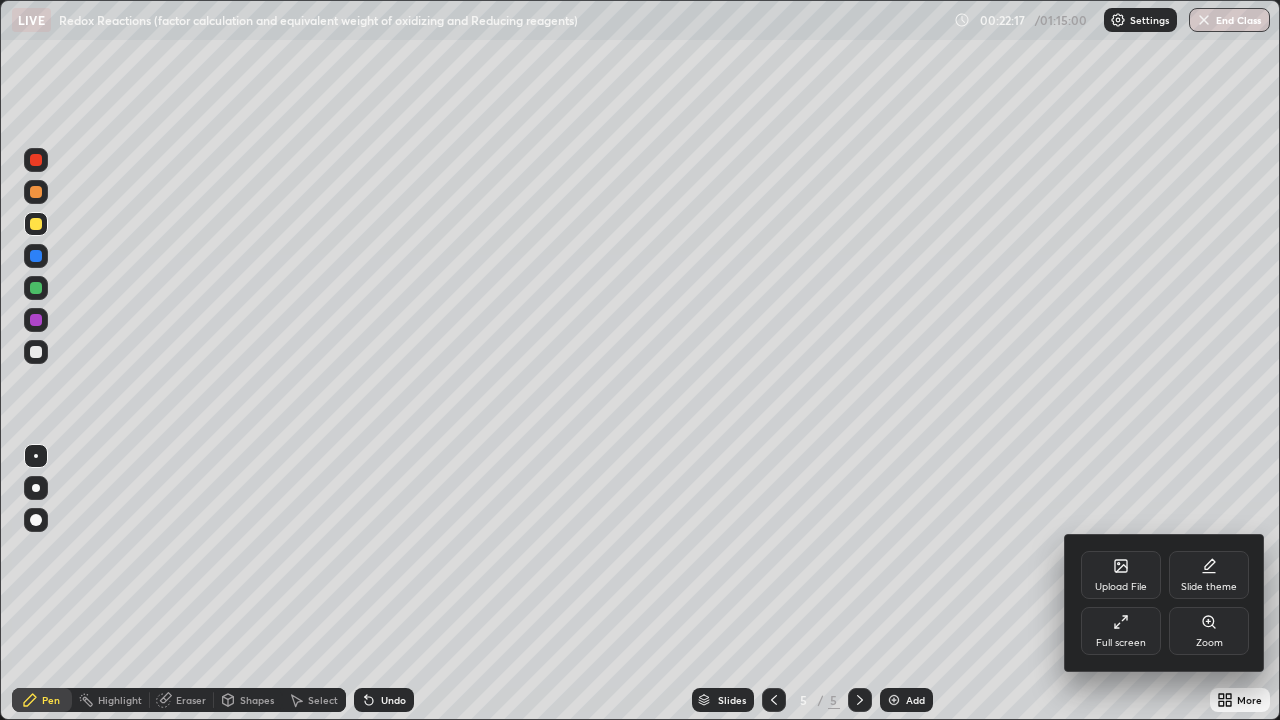 click on "Slide theme" at bounding box center [1209, 575] 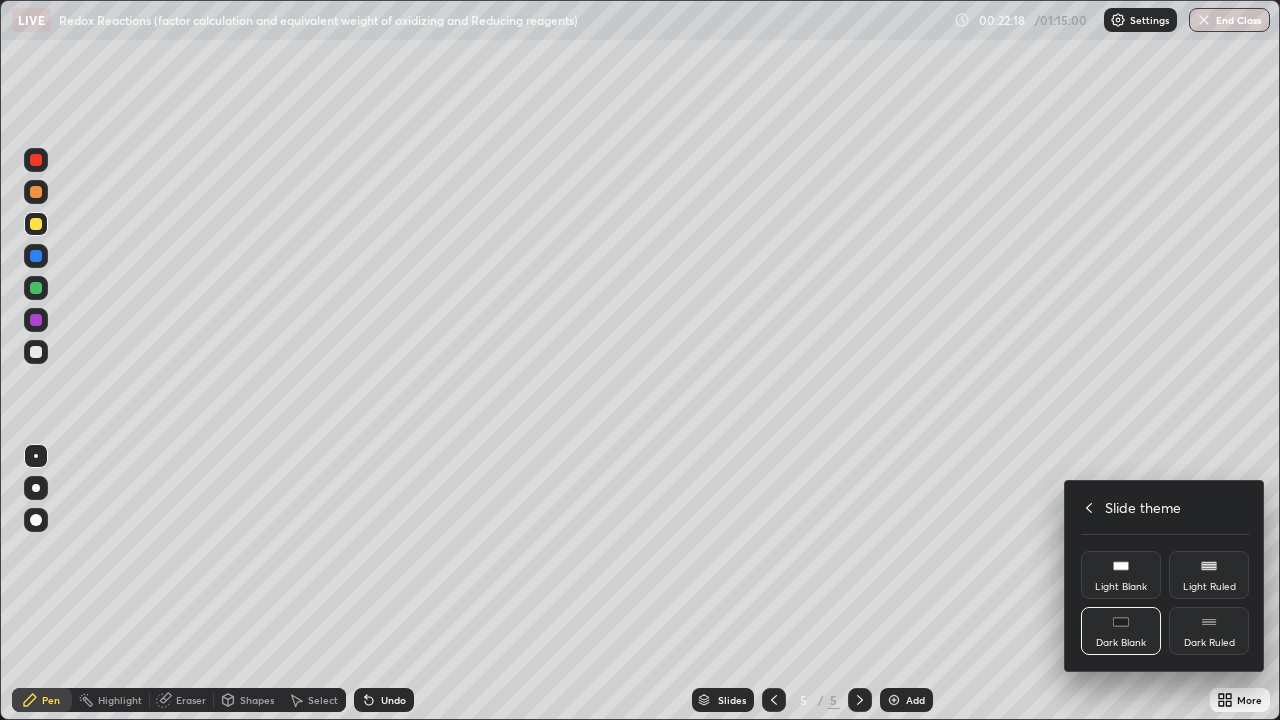 click on "Dark Blank" at bounding box center (1121, 631) 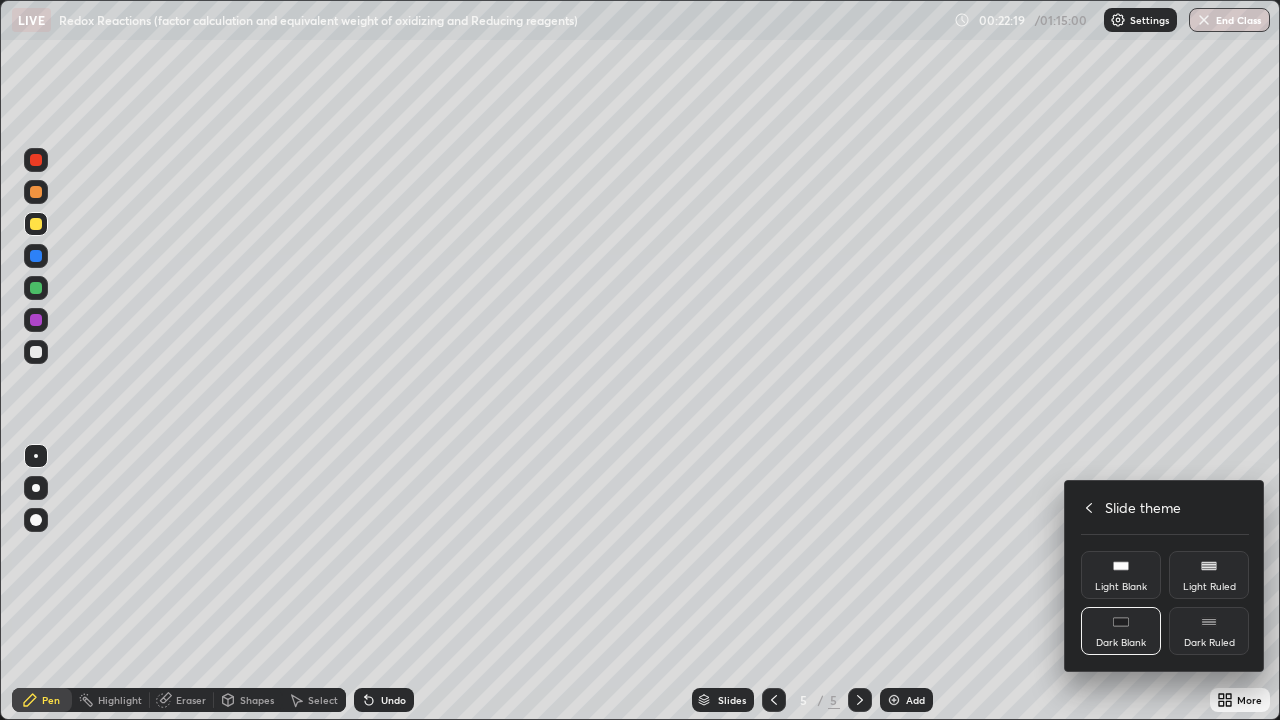 click 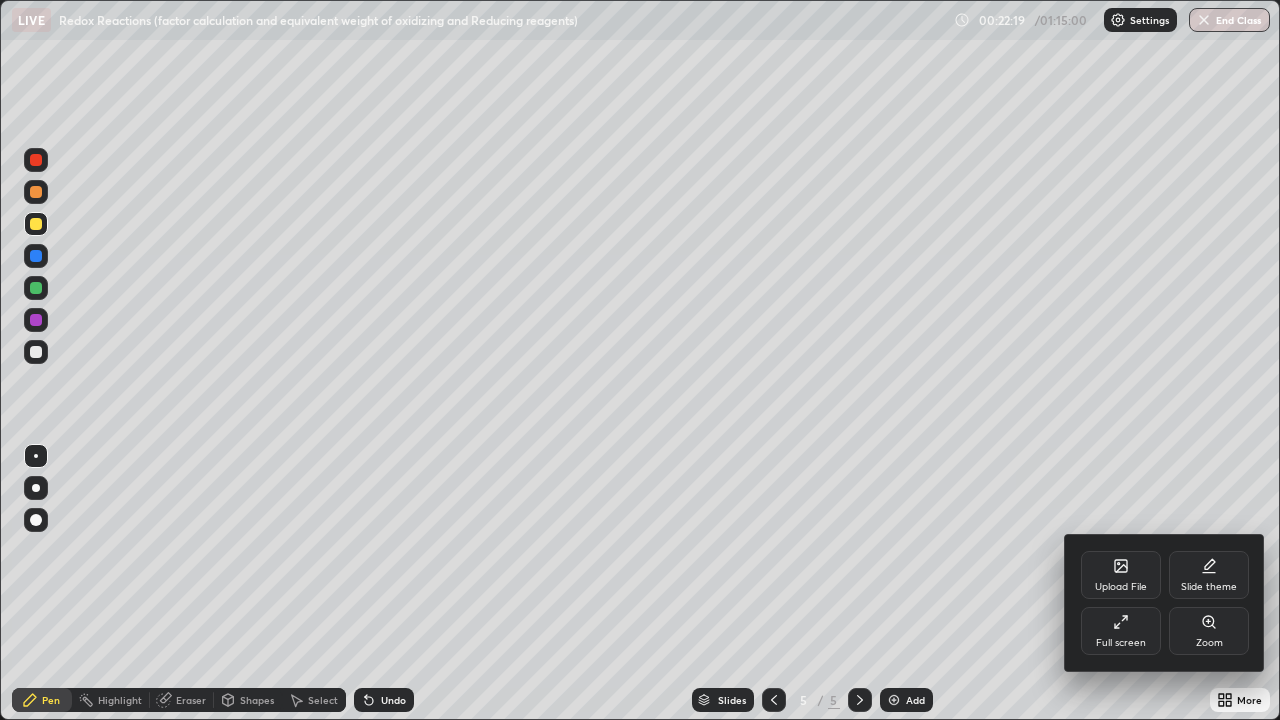 click on "Full screen" at bounding box center [1121, 631] 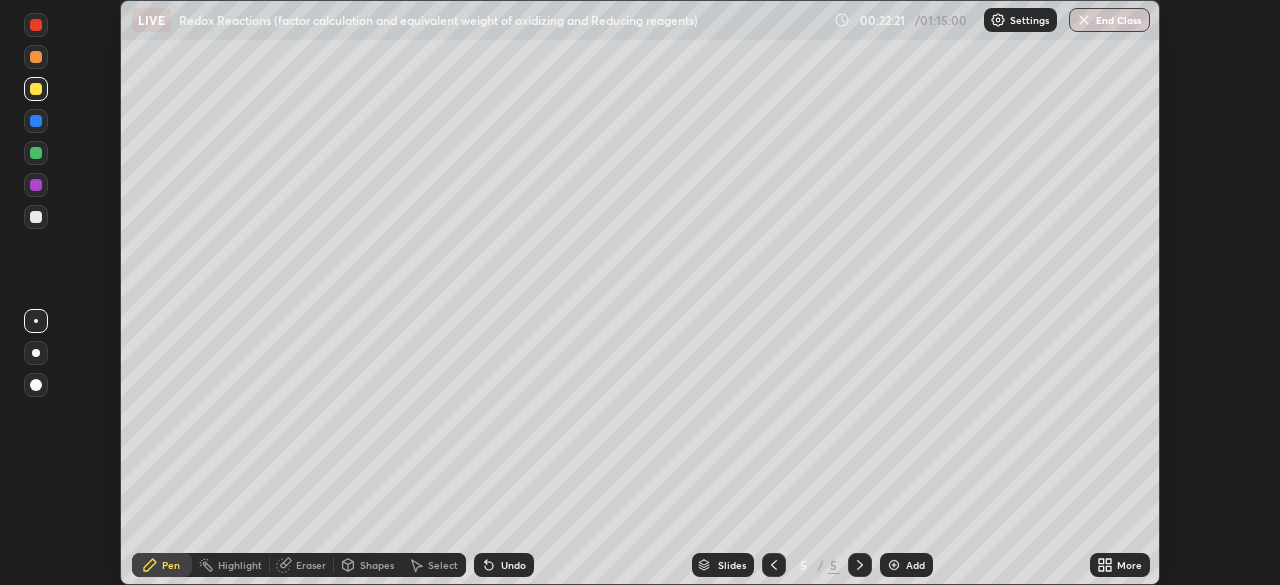 scroll, scrollTop: 585, scrollLeft: 1280, axis: both 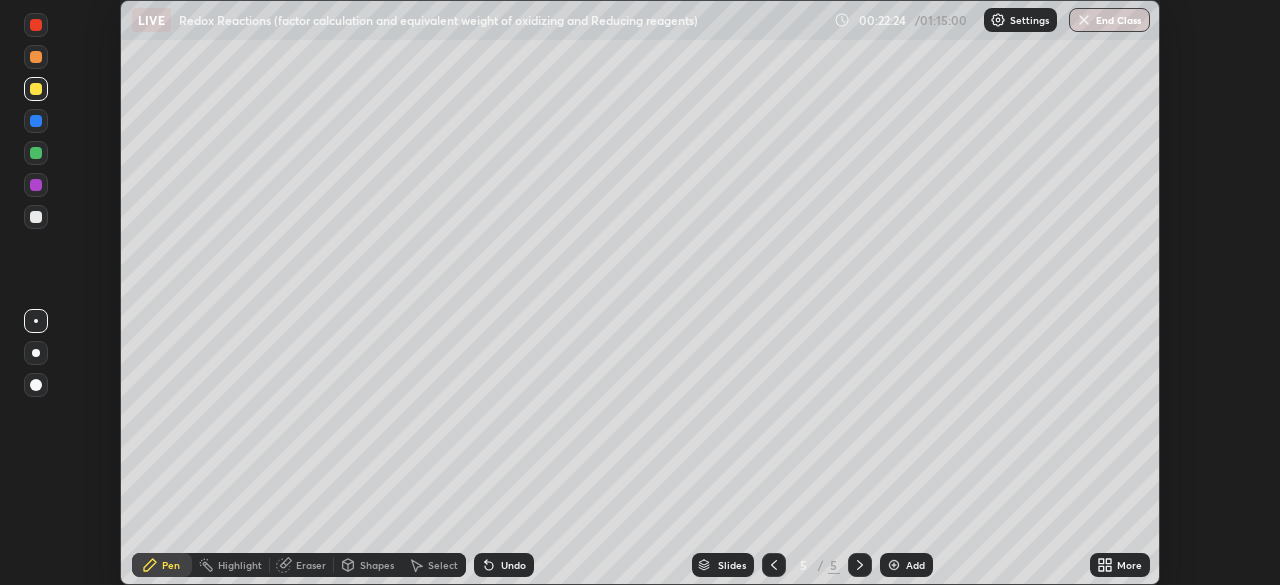 click 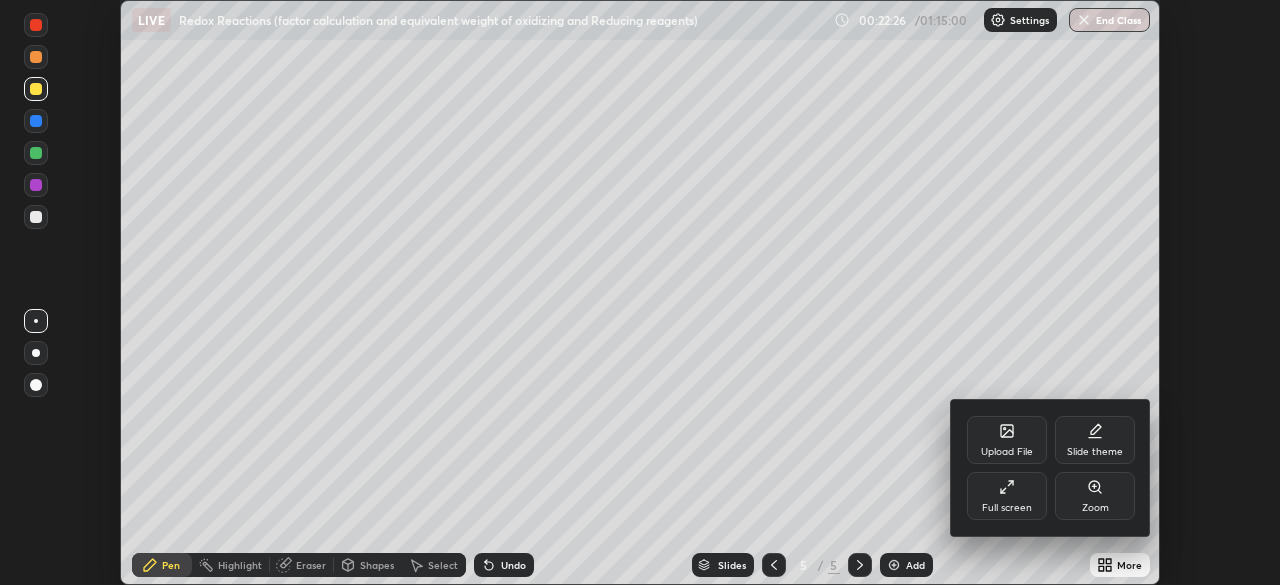 click on "Full screen" at bounding box center [1007, 508] 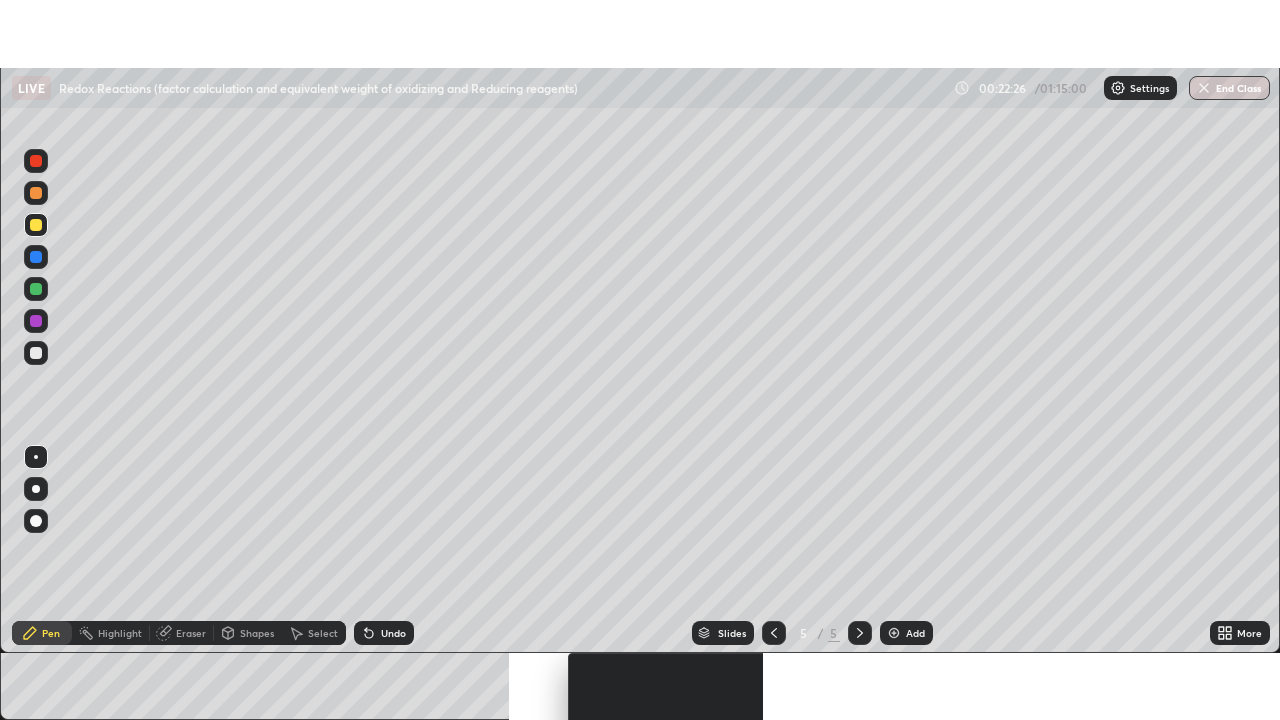 scroll, scrollTop: 99280, scrollLeft: 98720, axis: both 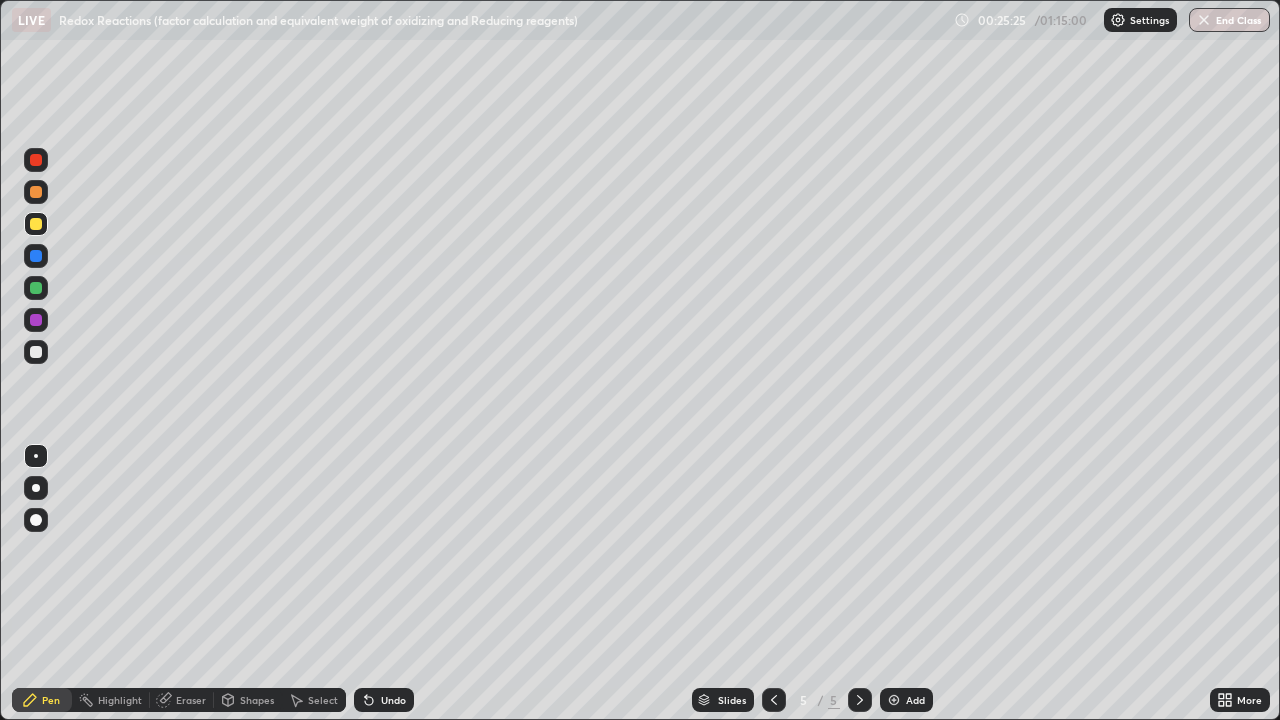 click on "Eraser" at bounding box center [191, 700] 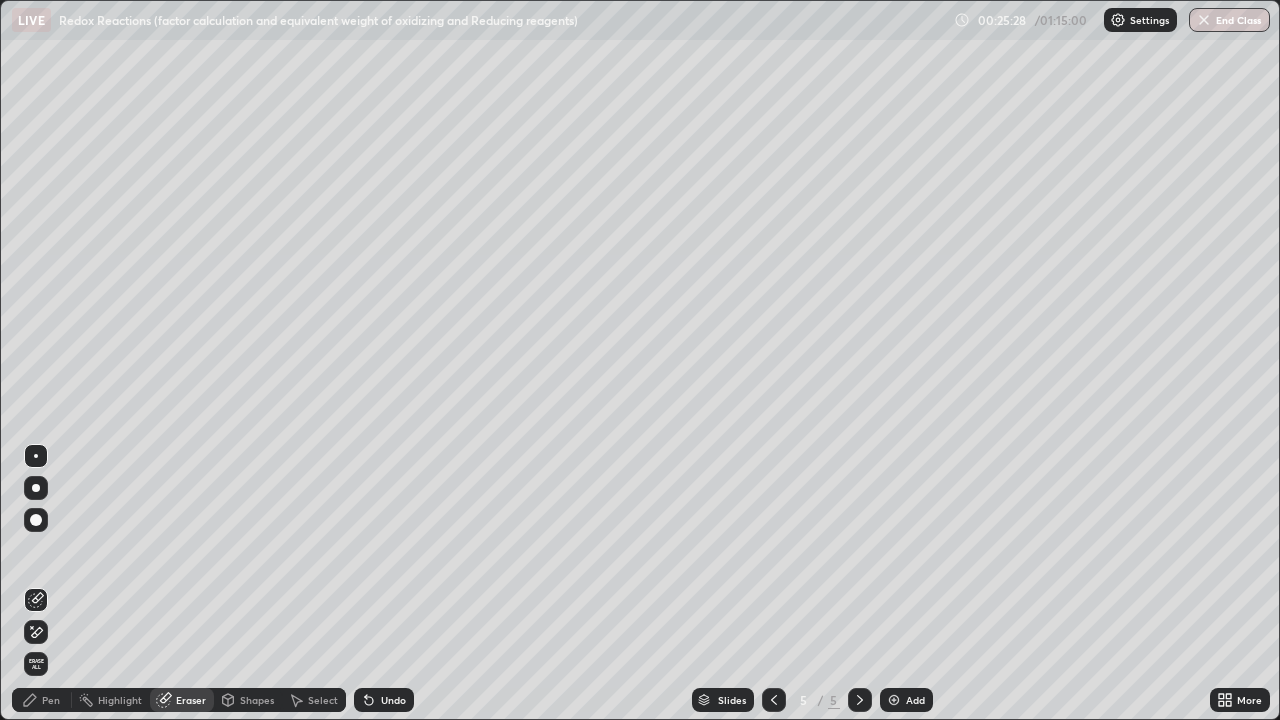 click on "Pen" at bounding box center (51, 700) 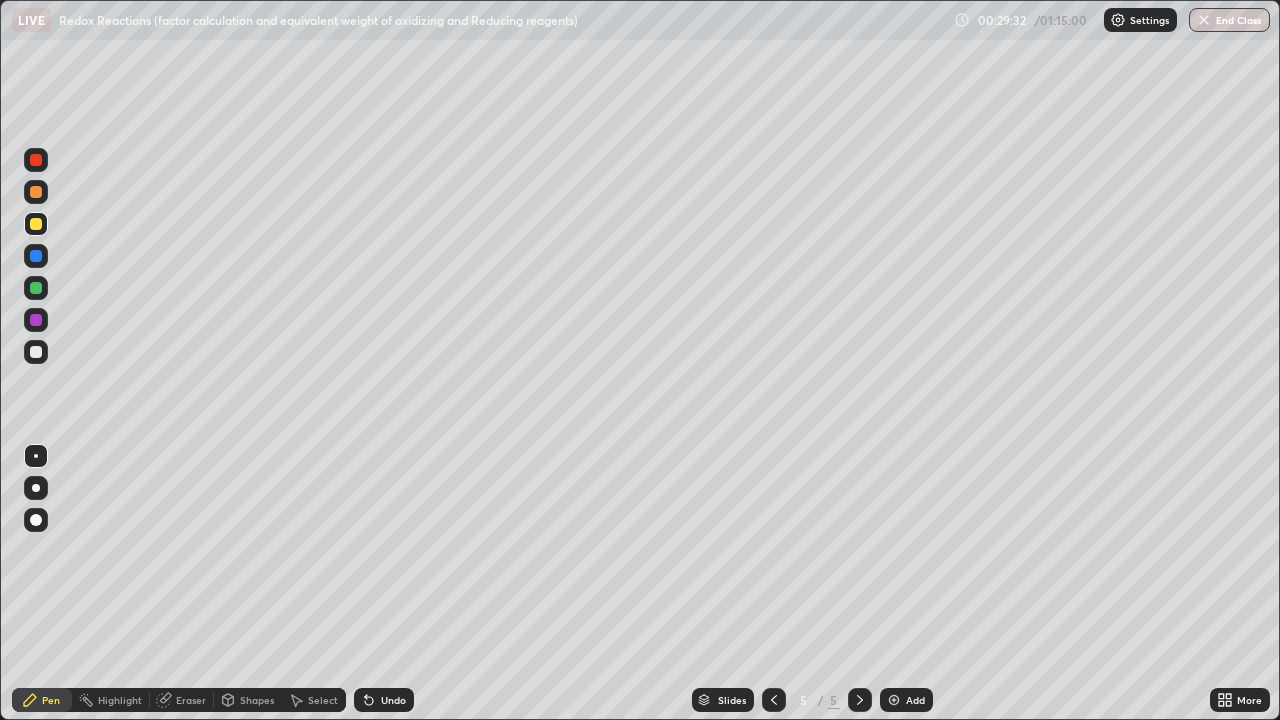 click on "Add" at bounding box center [915, 700] 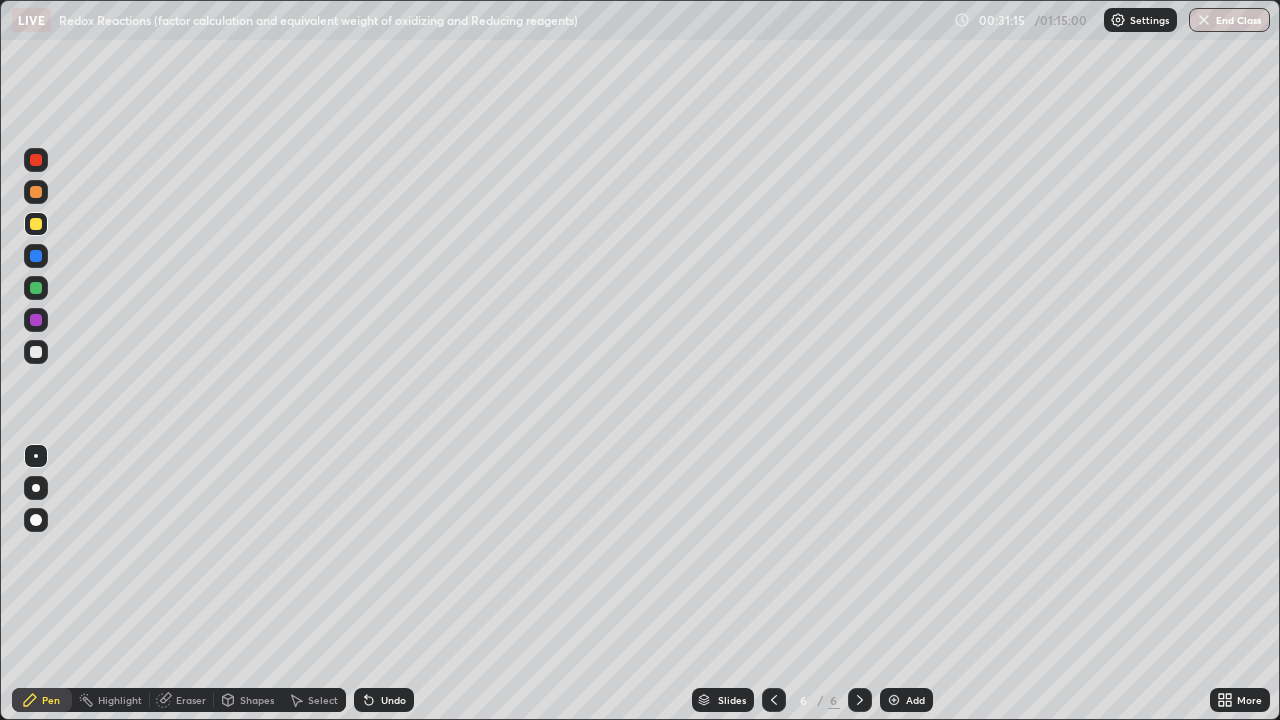 click 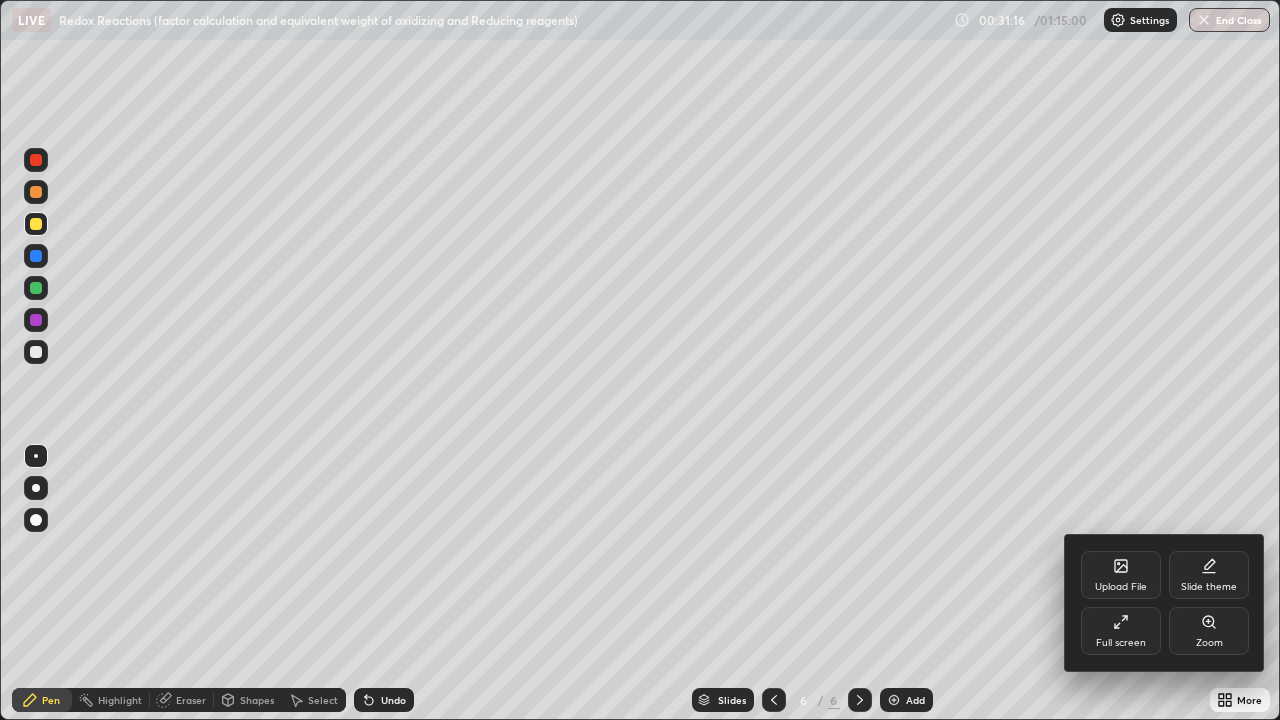 click on "Full screen" at bounding box center [1121, 643] 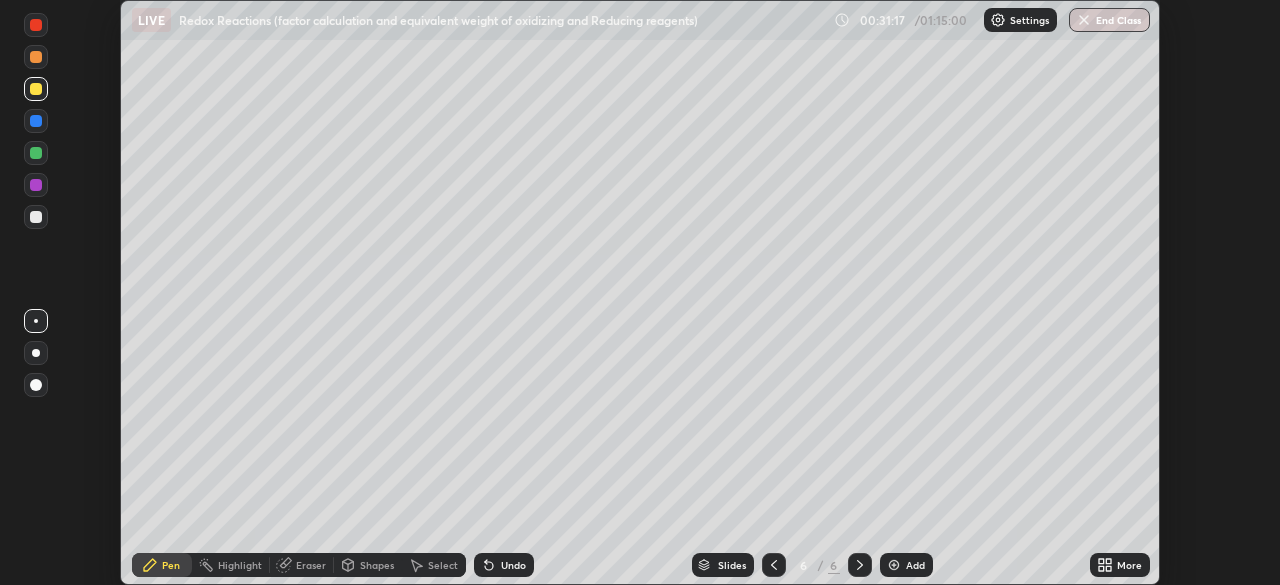 scroll, scrollTop: 585, scrollLeft: 1280, axis: both 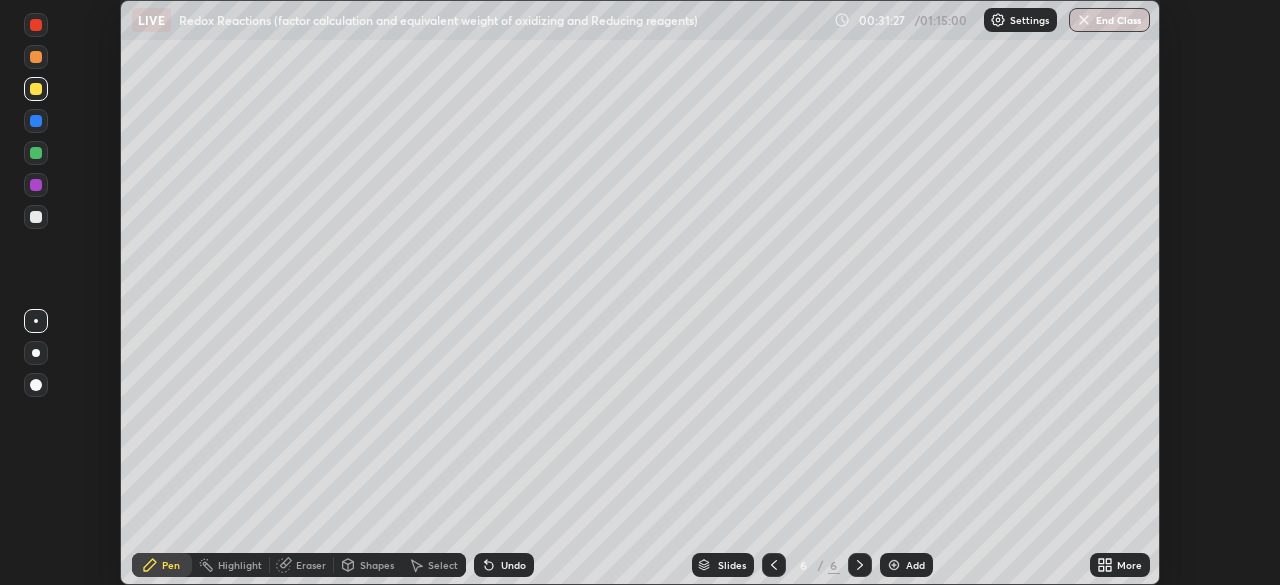 click 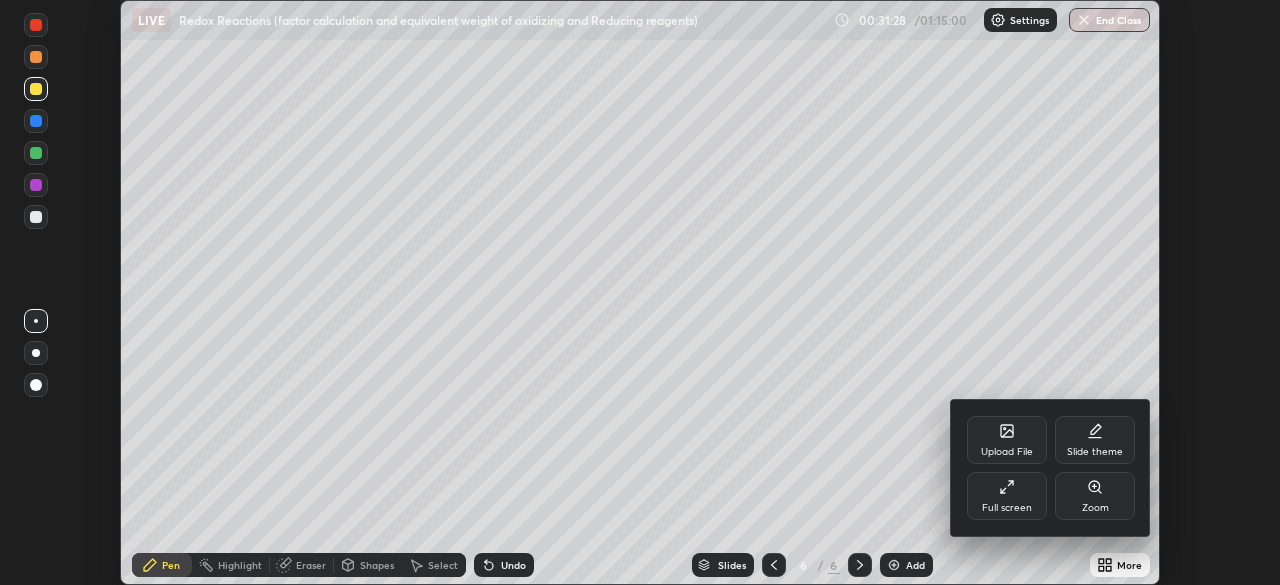 click on "Full screen" at bounding box center [1007, 496] 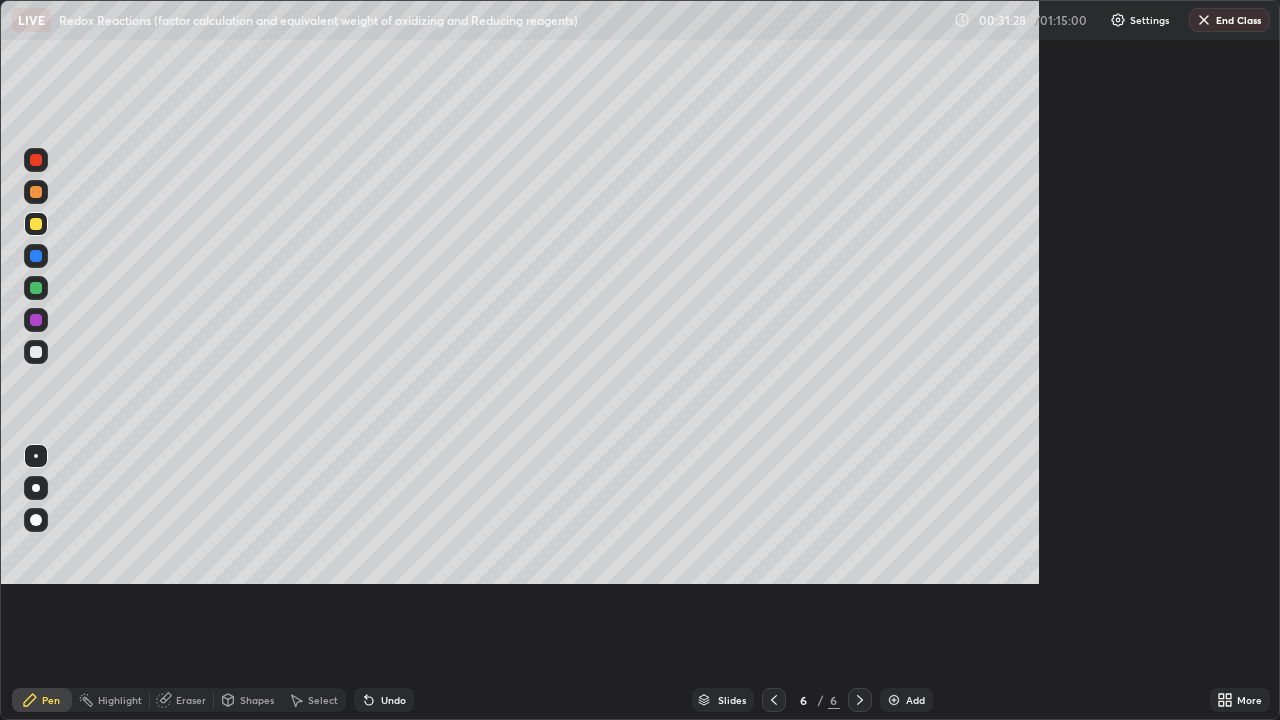 scroll, scrollTop: 99280, scrollLeft: 98720, axis: both 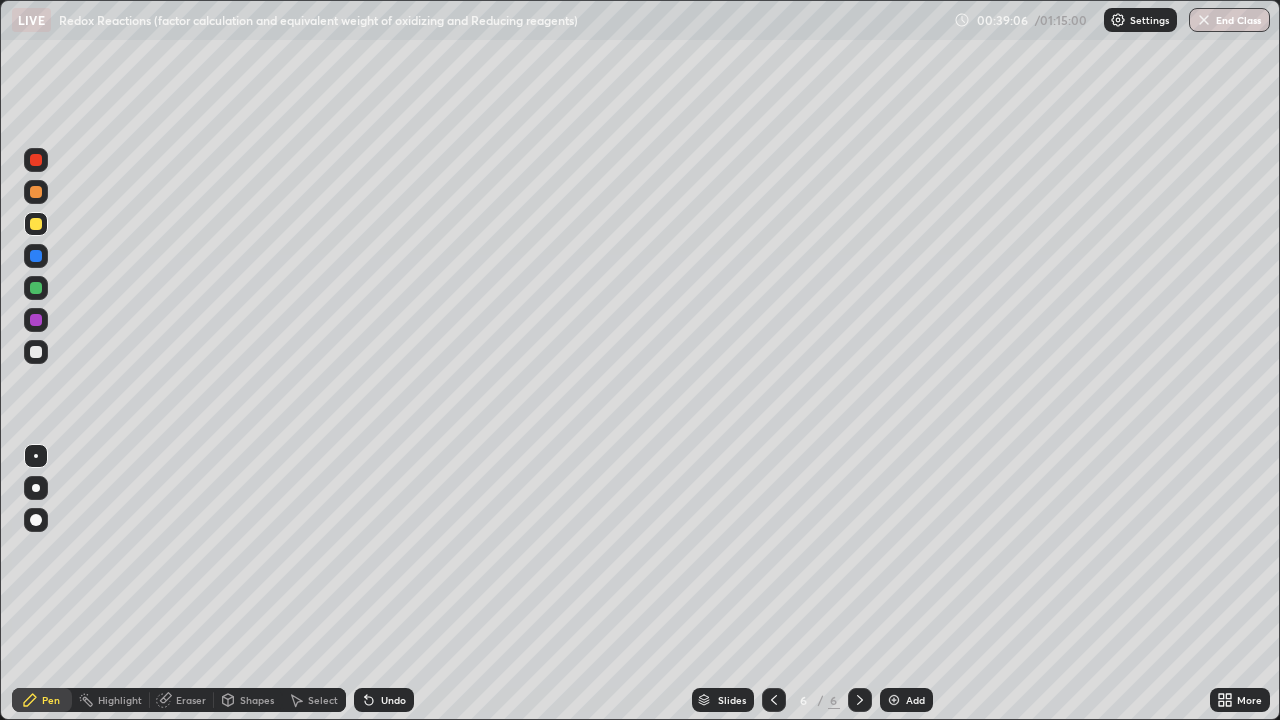click on "Add" at bounding box center (906, 700) 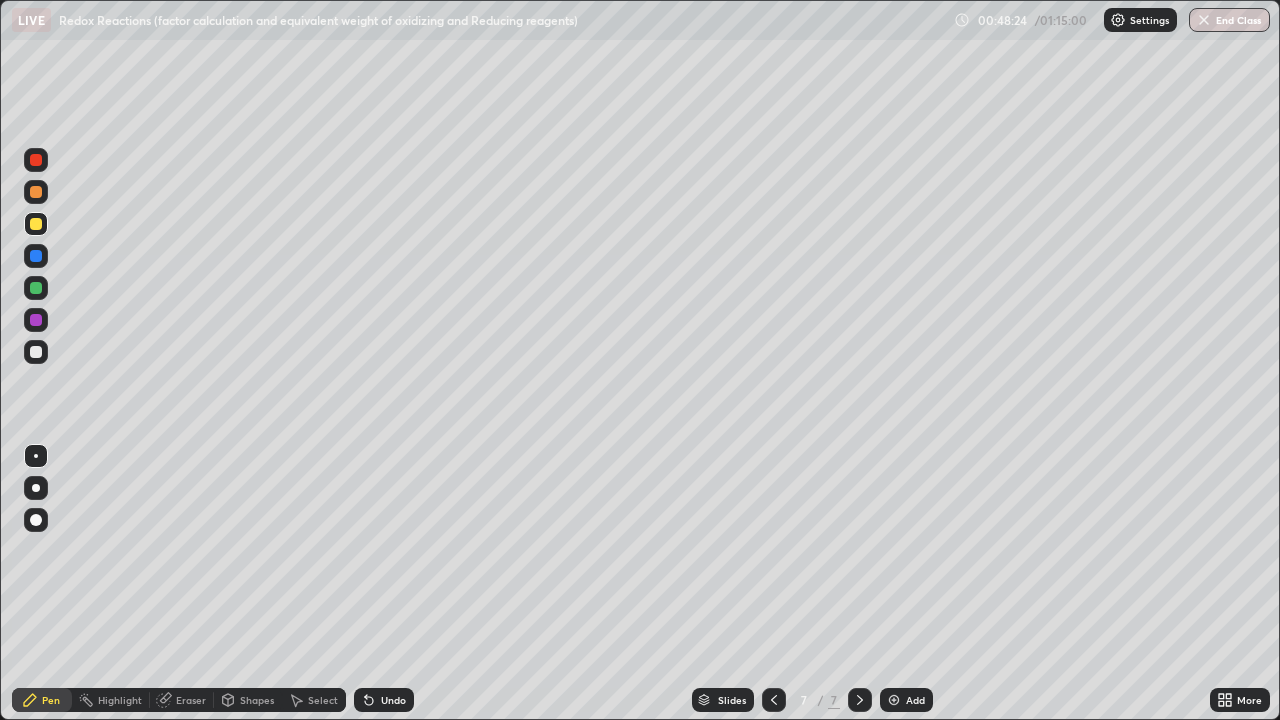 click on "Add" at bounding box center [915, 700] 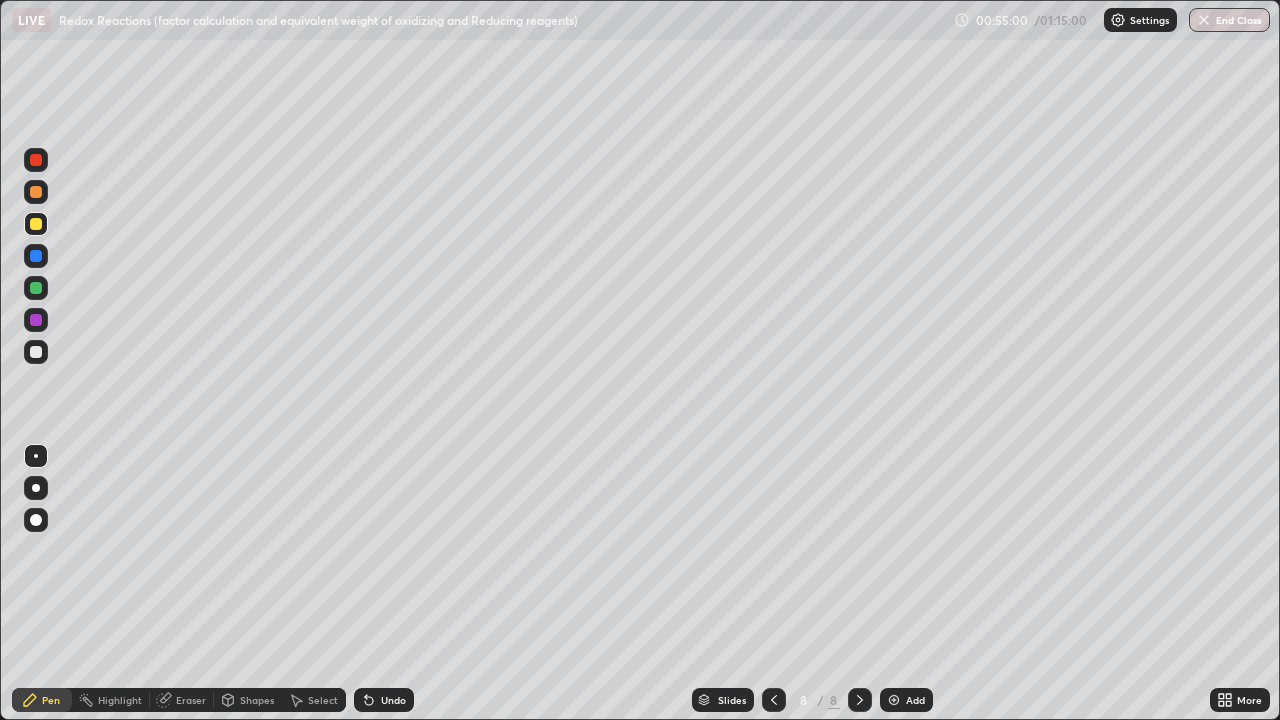 click on "Eraser" at bounding box center [191, 700] 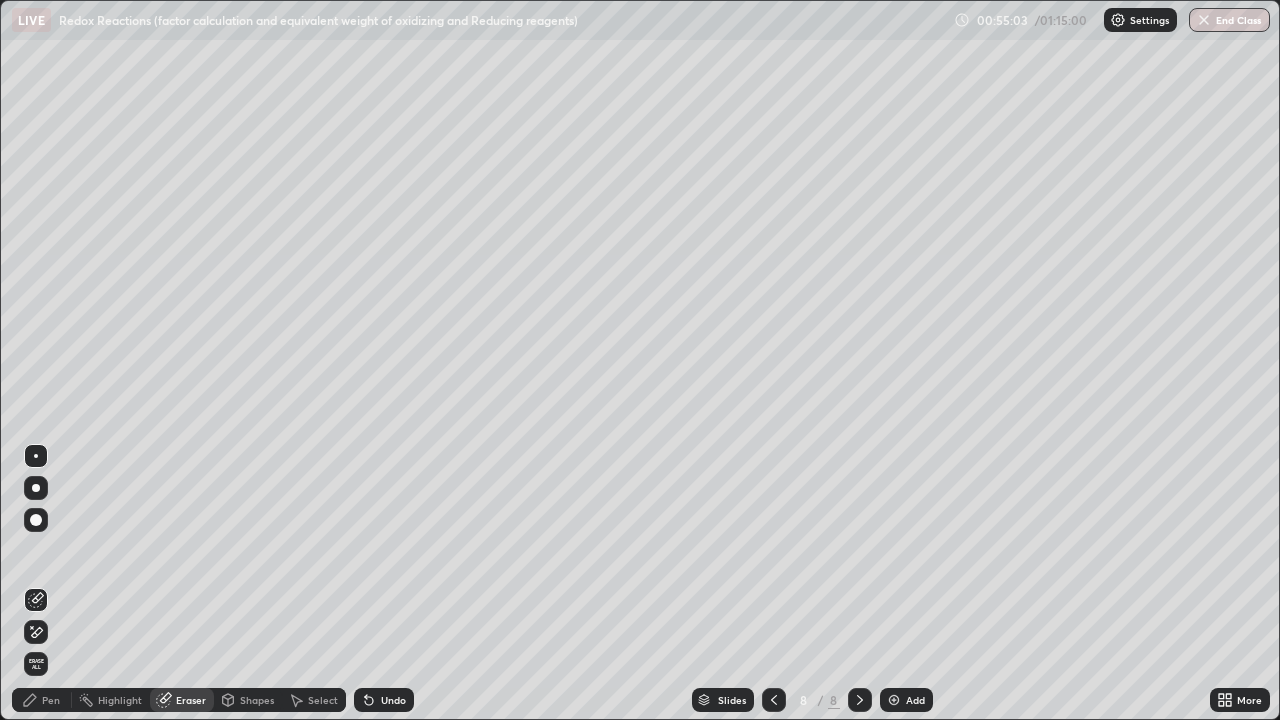 click on "Pen" at bounding box center [51, 700] 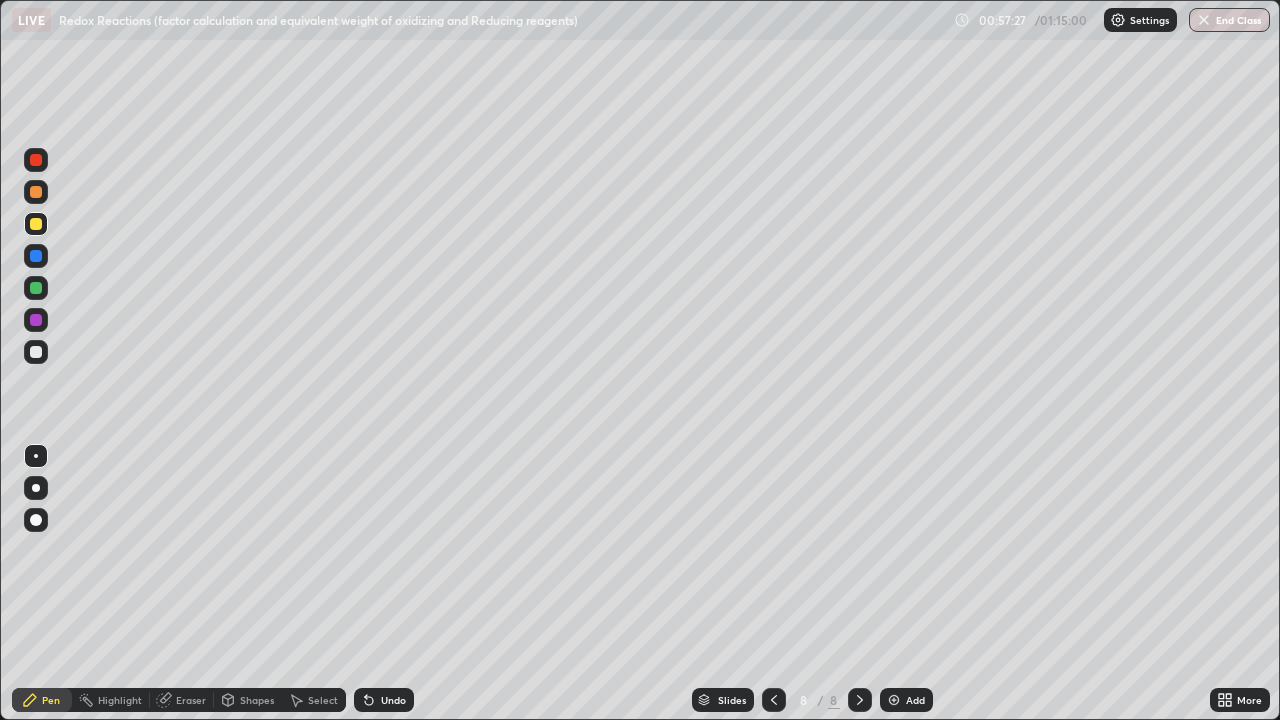click 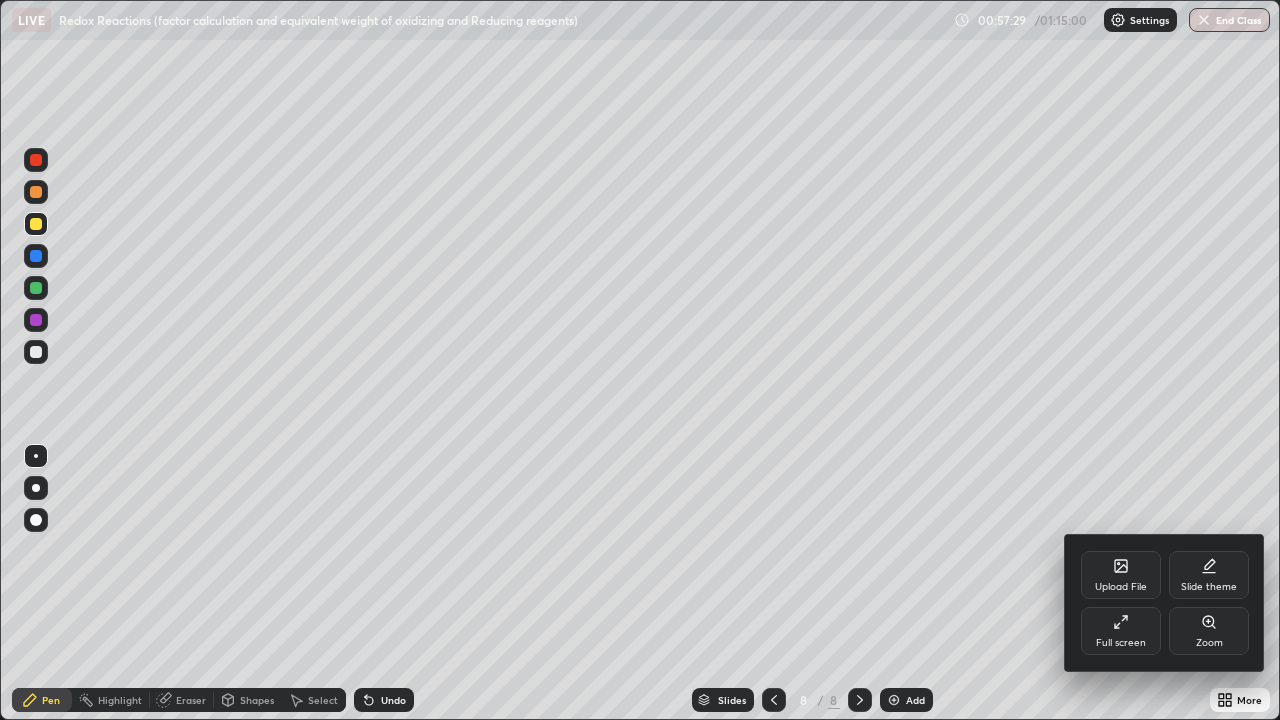 click on "Upload File" at bounding box center (1121, 587) 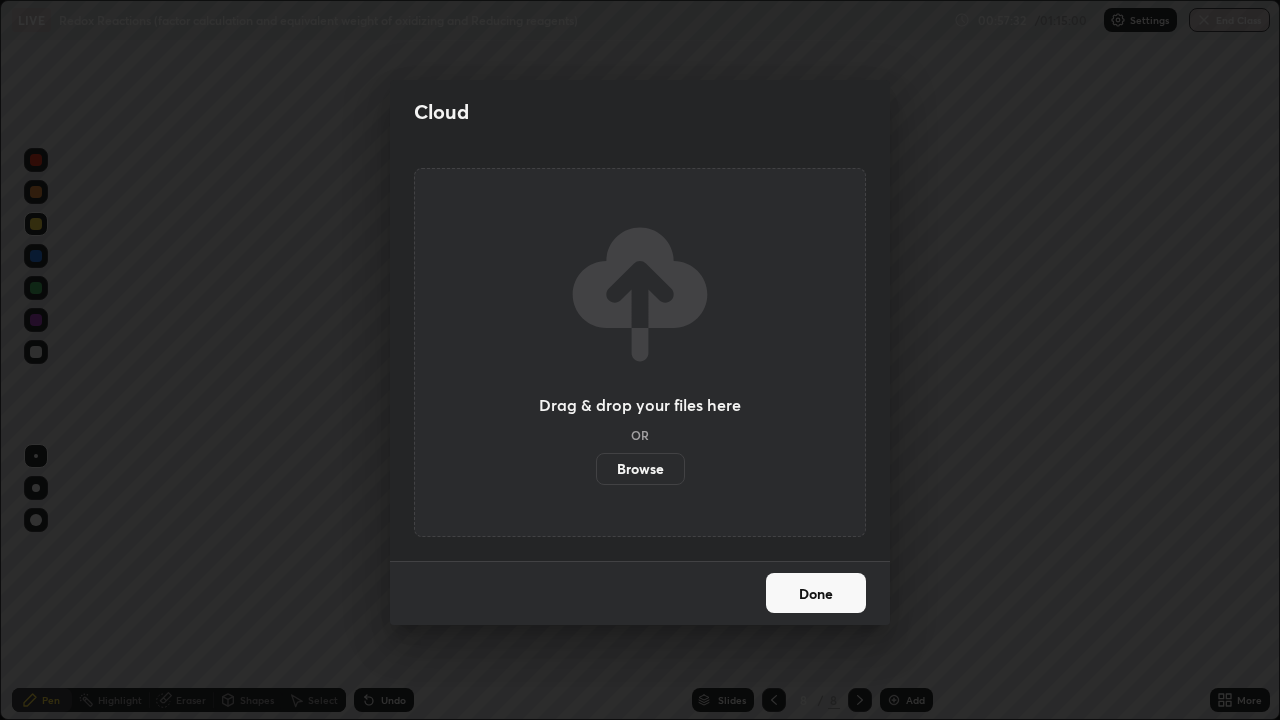 click on "Browse" at bounding box center [640, 469] 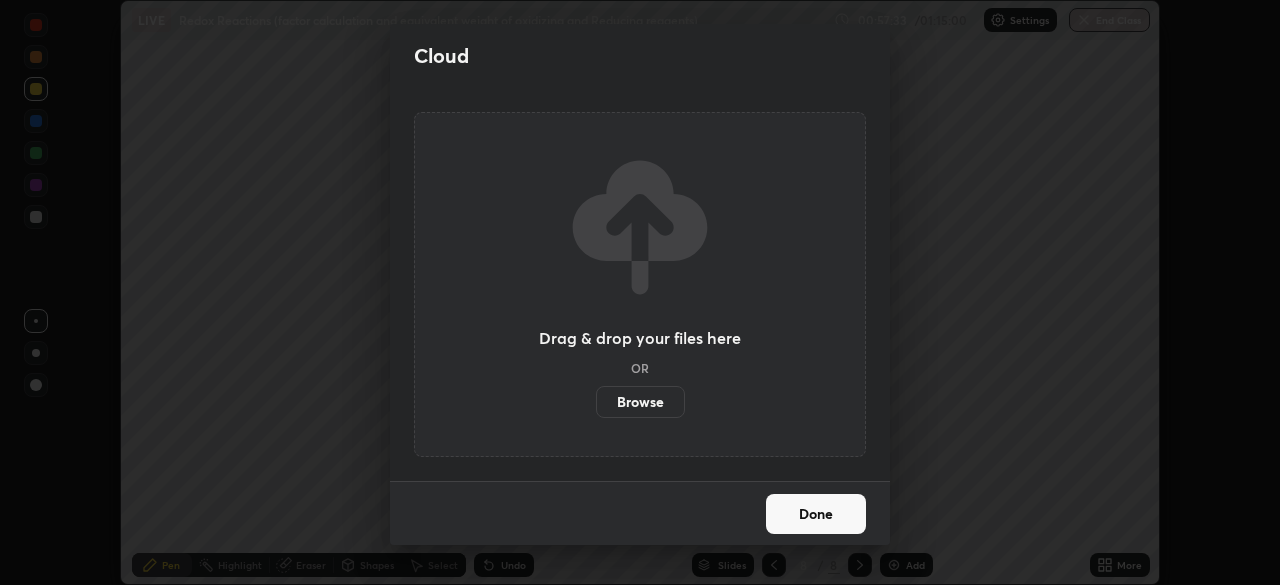 scroll, scrollTop: 585, scrollLeft: 1280, axis: both 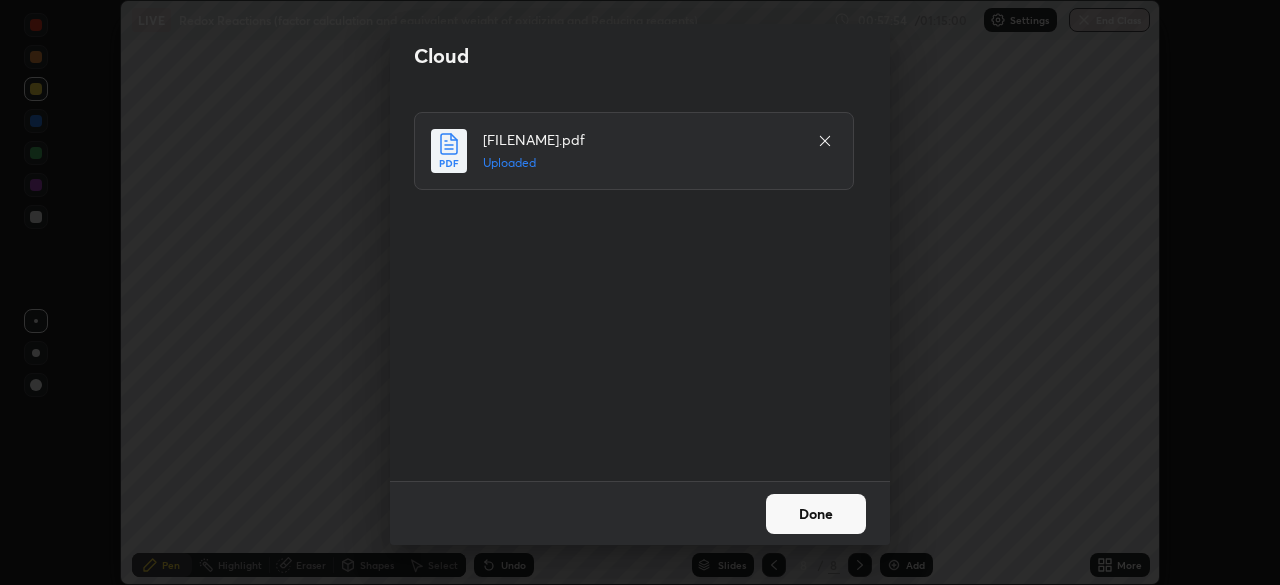 click on "Done" at bounding box center (816, 514) 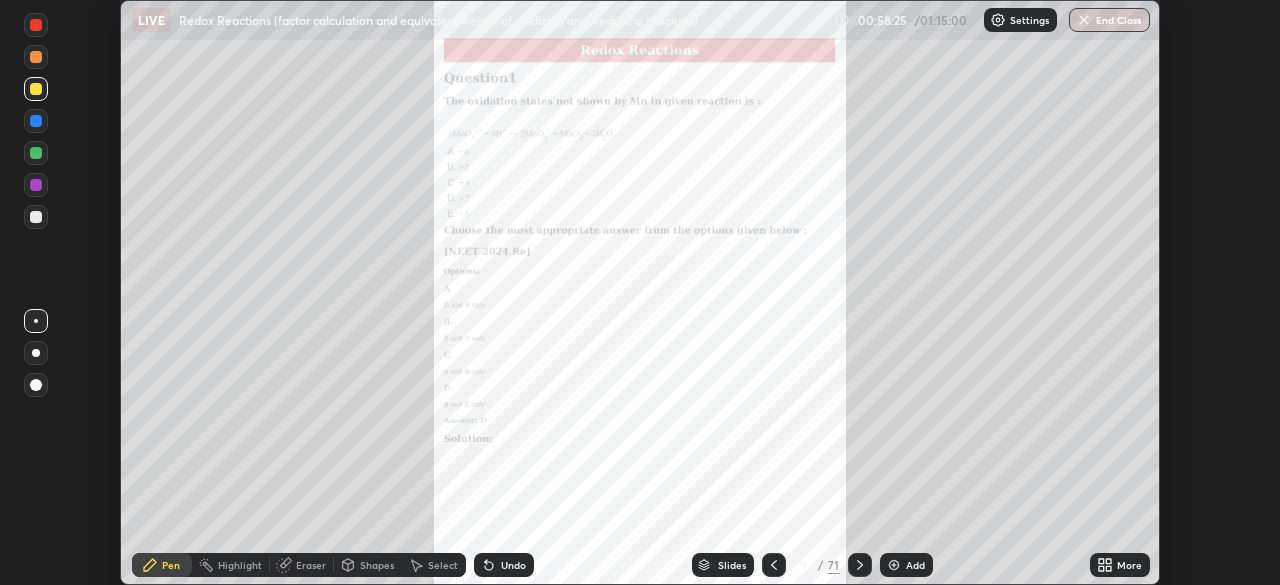 click at bounding box center (36, 89) 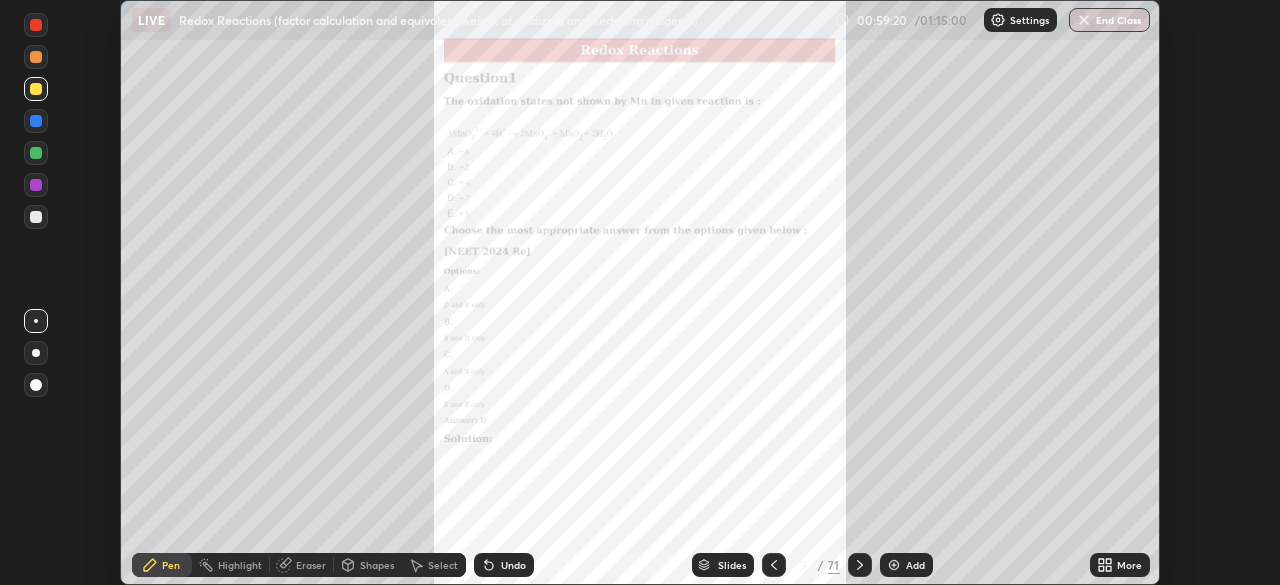 click at bounding box center [36, 25] 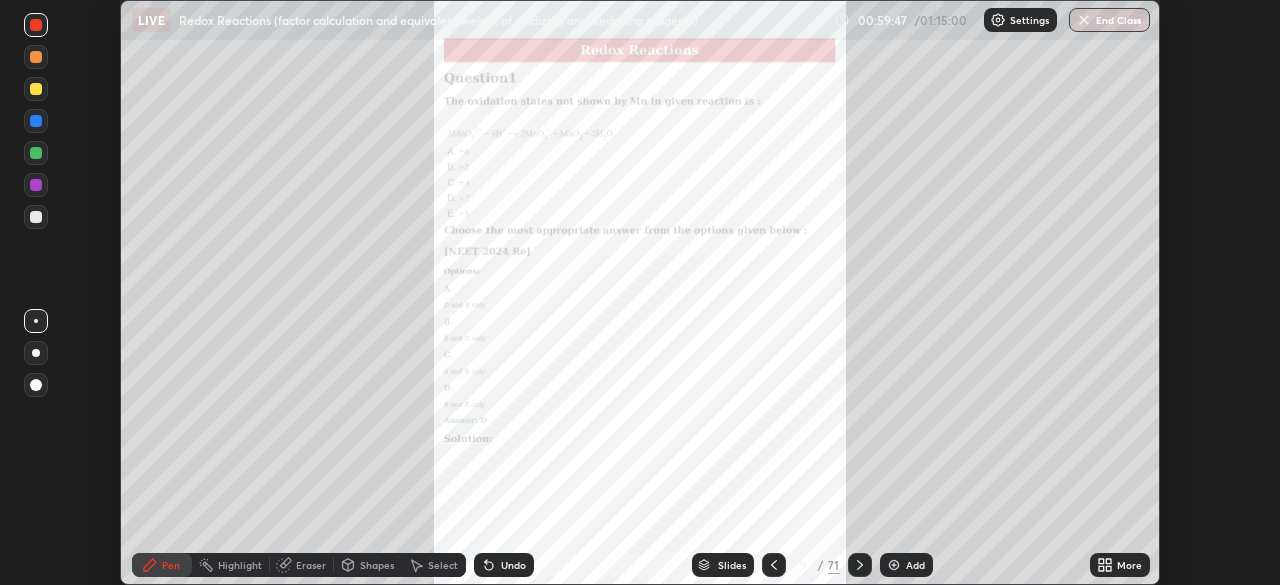 click on "Eraser" at bounding box center [311, 565] 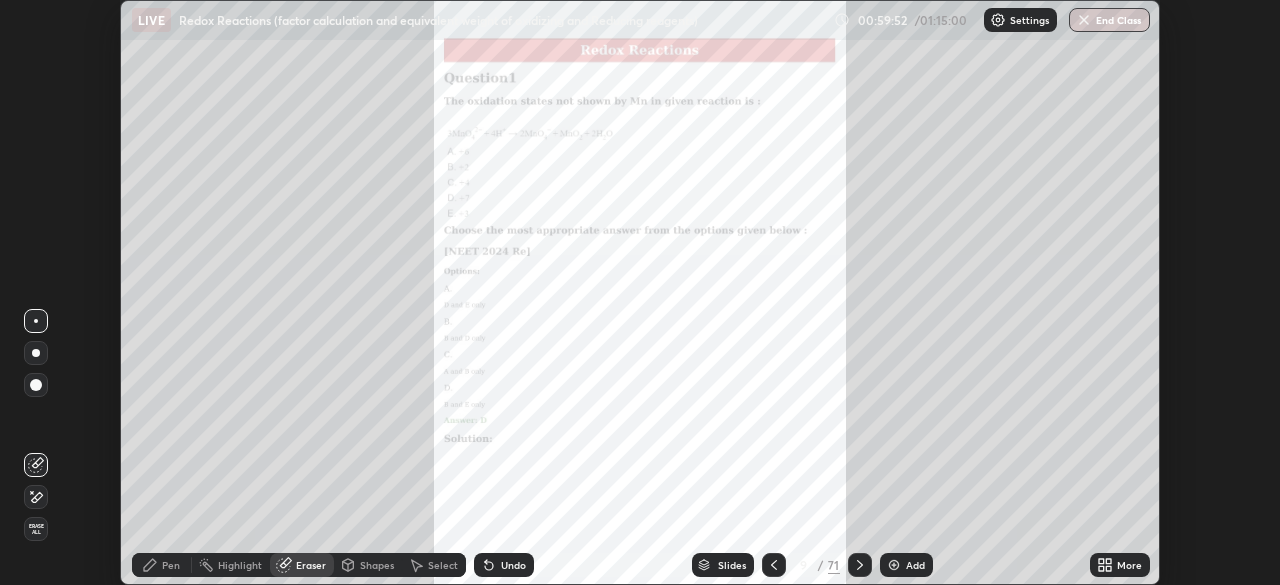 click on "Pen" at bounding box center (171, 565) 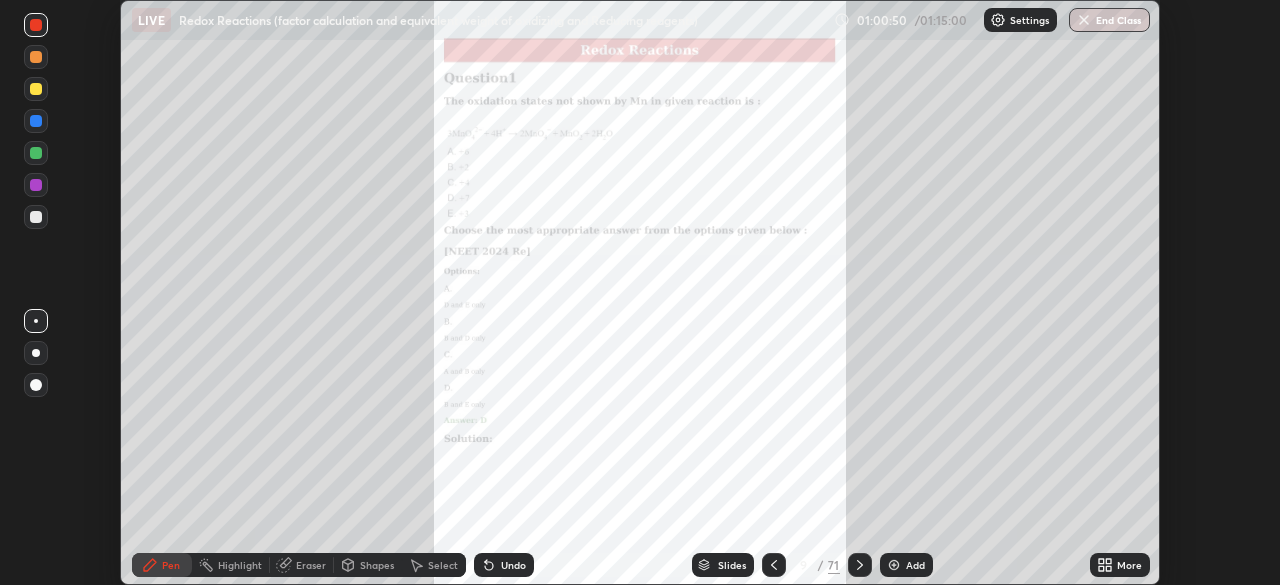 click 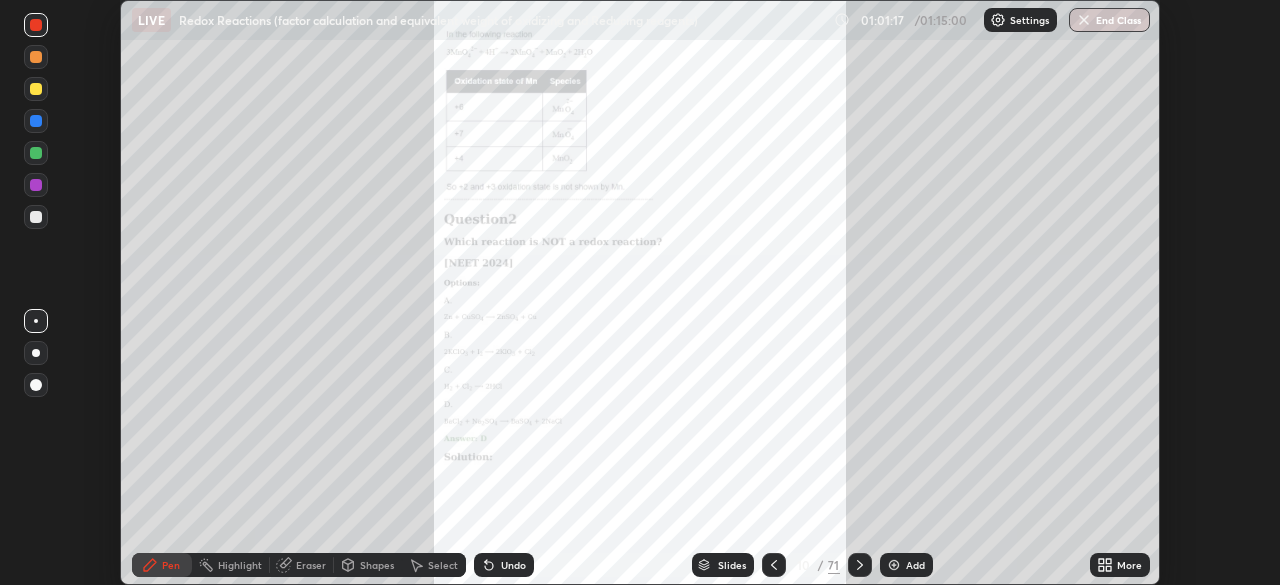 click at bounding box center [36, 89] 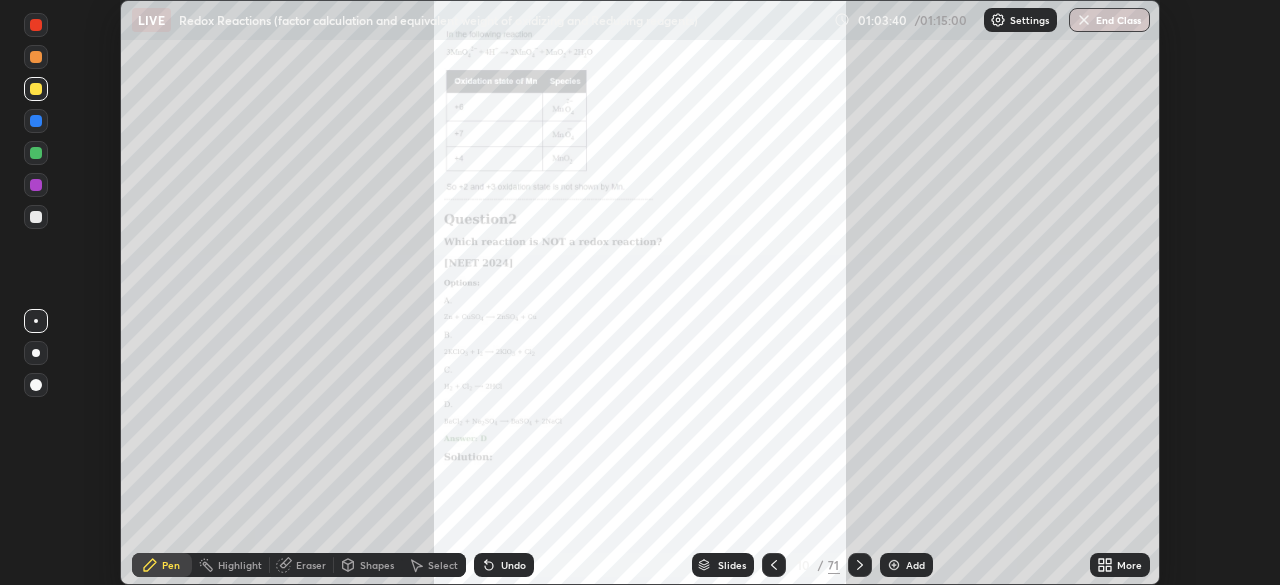 click on "Pen" at bounding box center (162, 565) 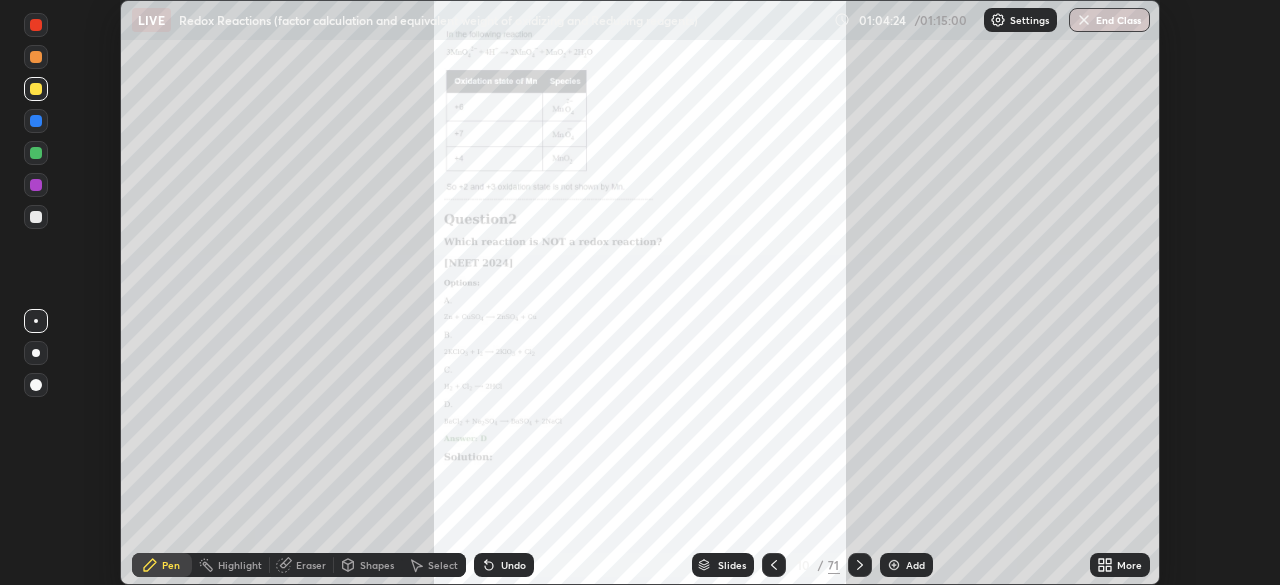 click on "Eraser" at bounding box center [311, 565] 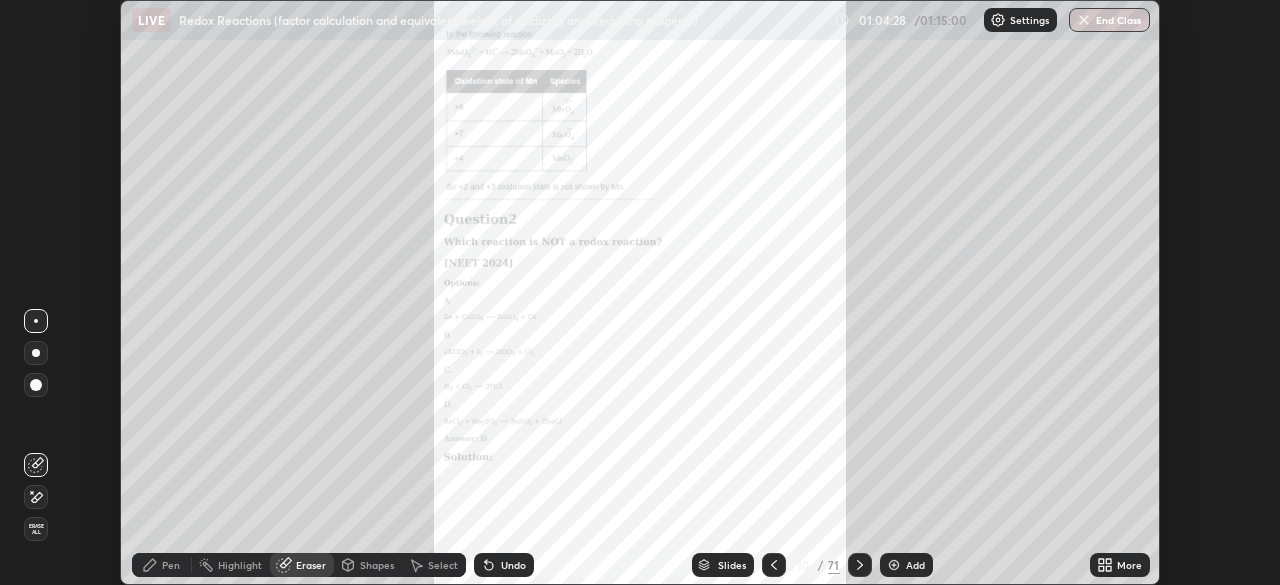 click on "Pen" at bounding box center [171, 565] 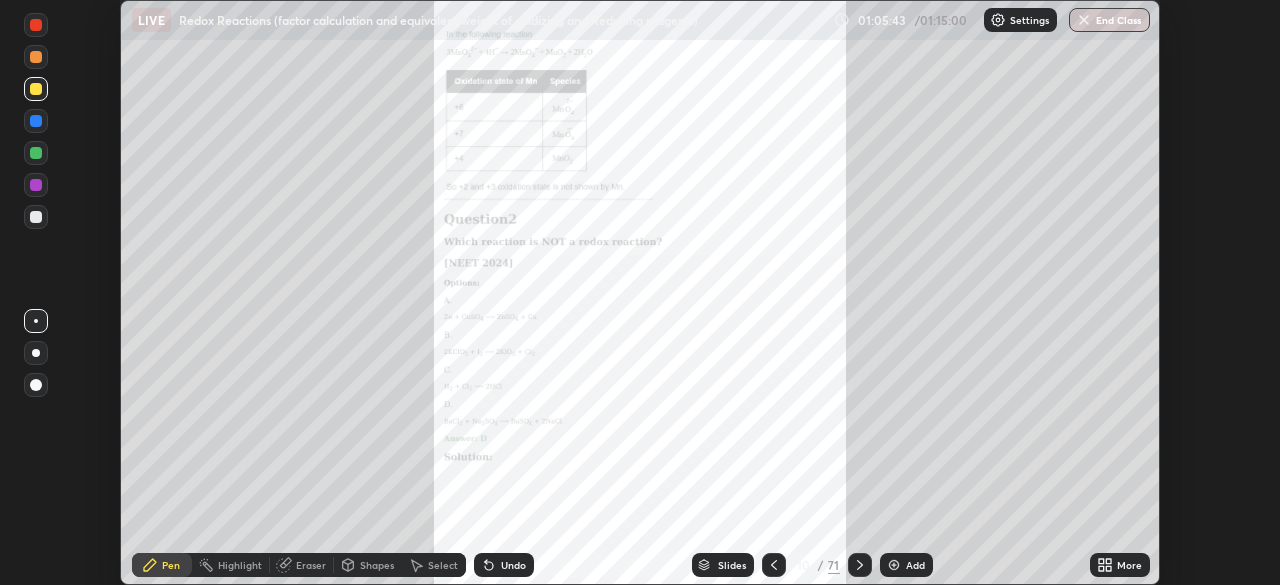click at bounding box center [36, 25] 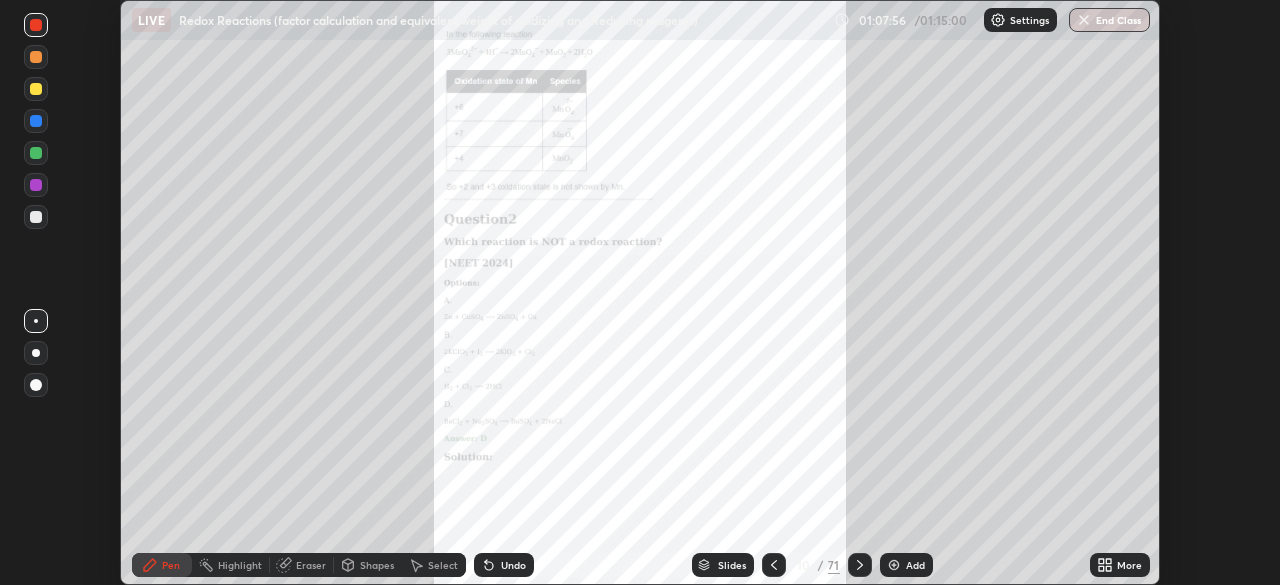 click 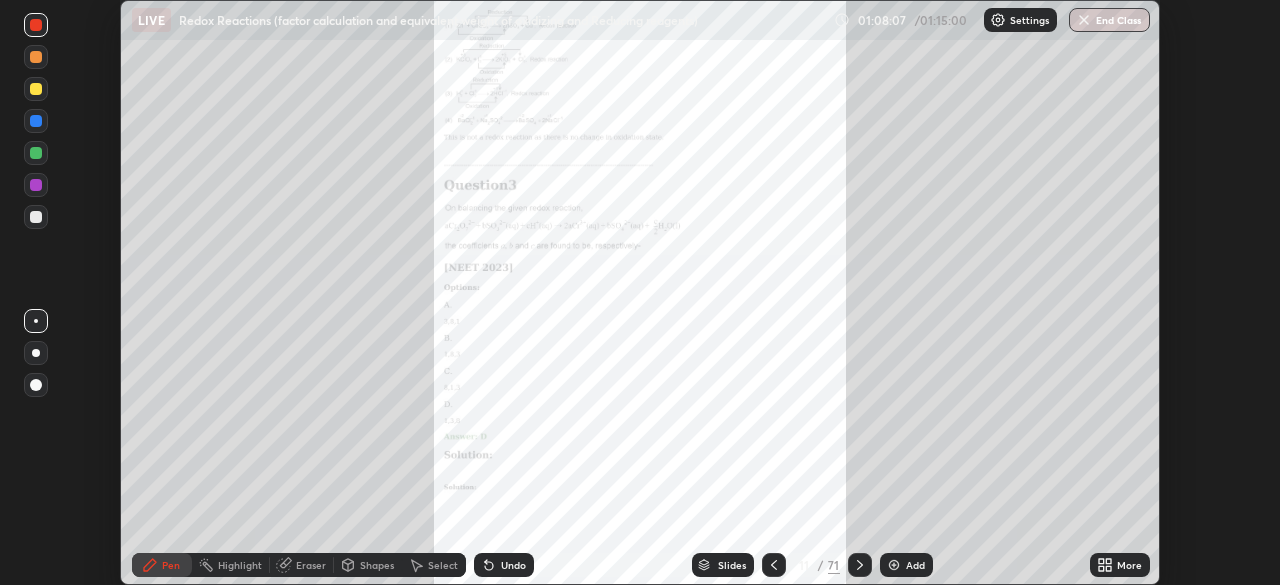 click 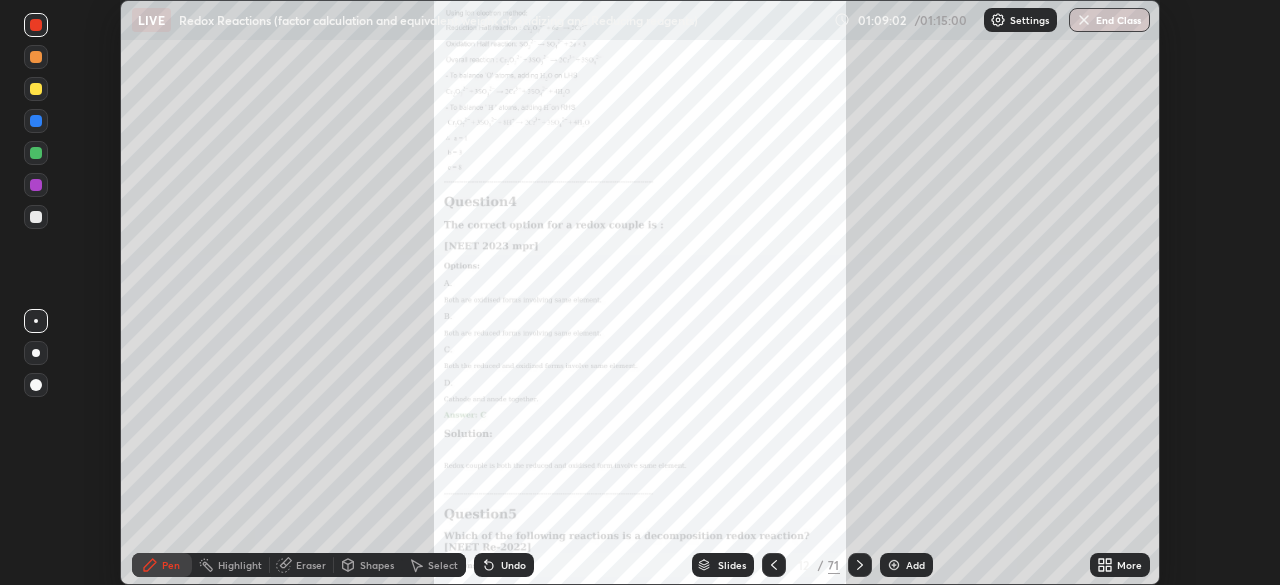 click at bounding box center [36, 89] 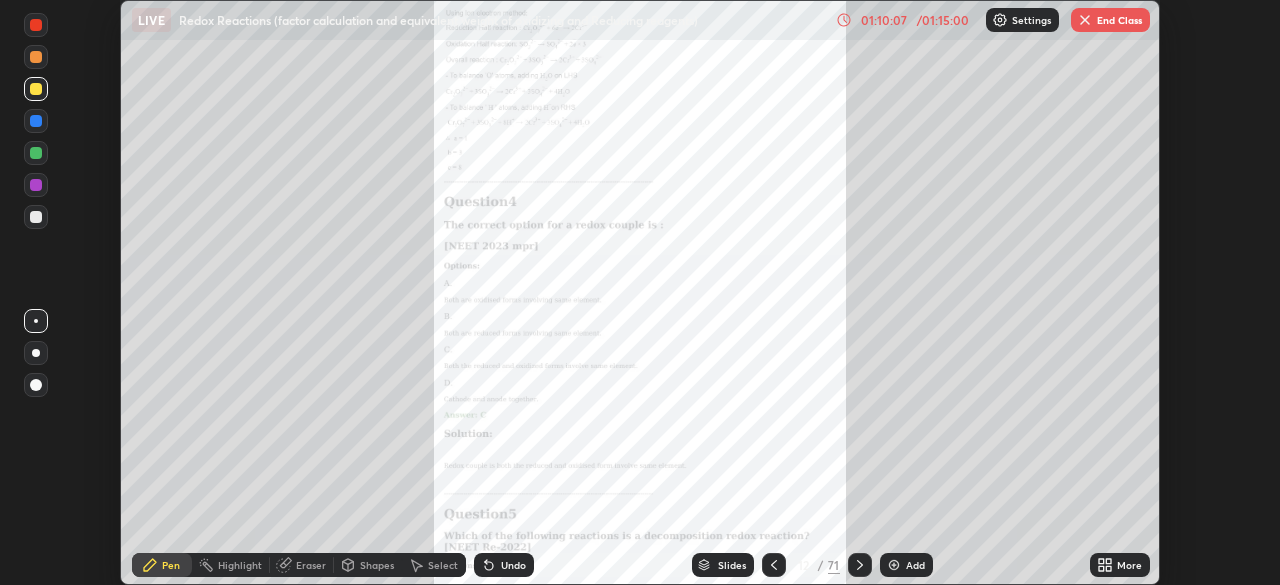 click on "Eraser" at bounding box center (311, 565) 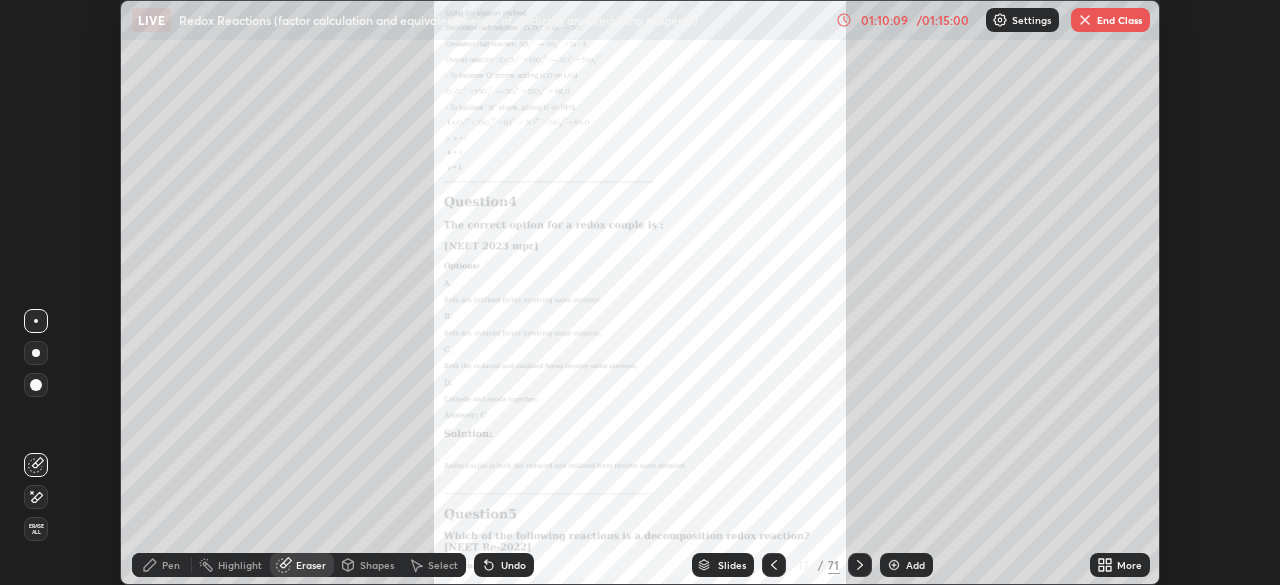 click on "Pen" at bounding box center (171, 565) 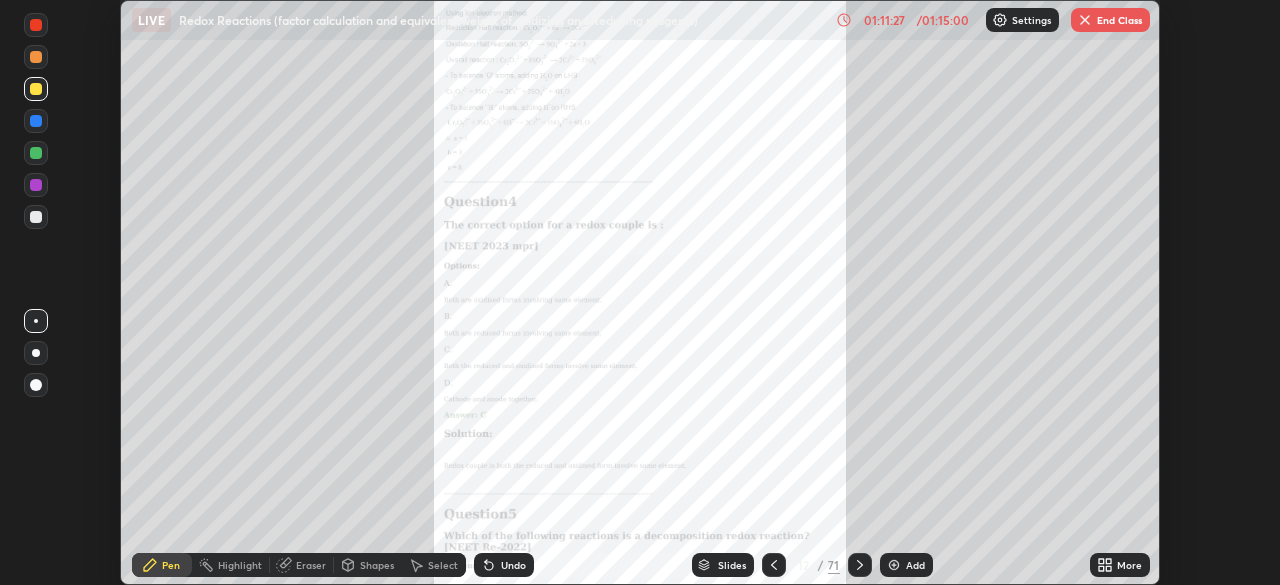 click at bounding box center [860, 565] 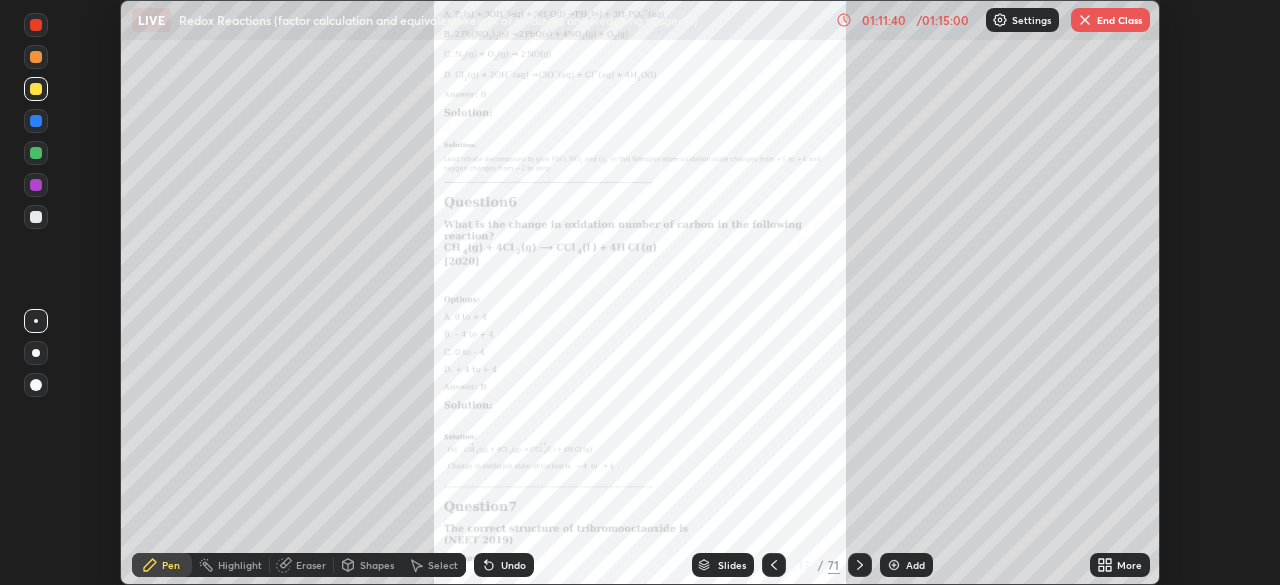 click 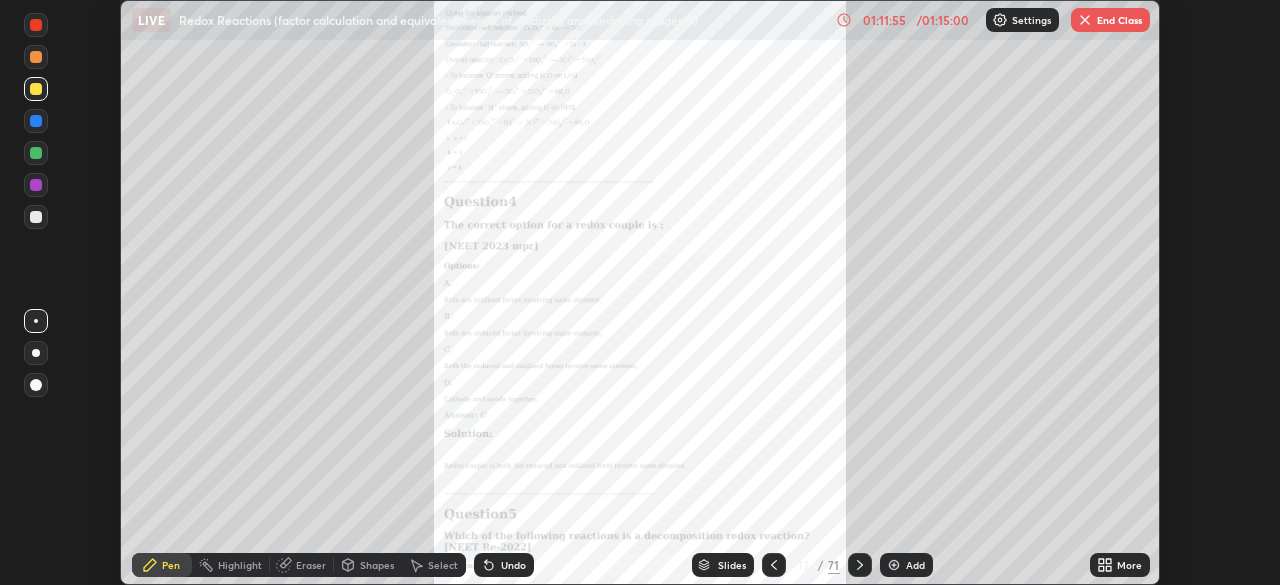 click 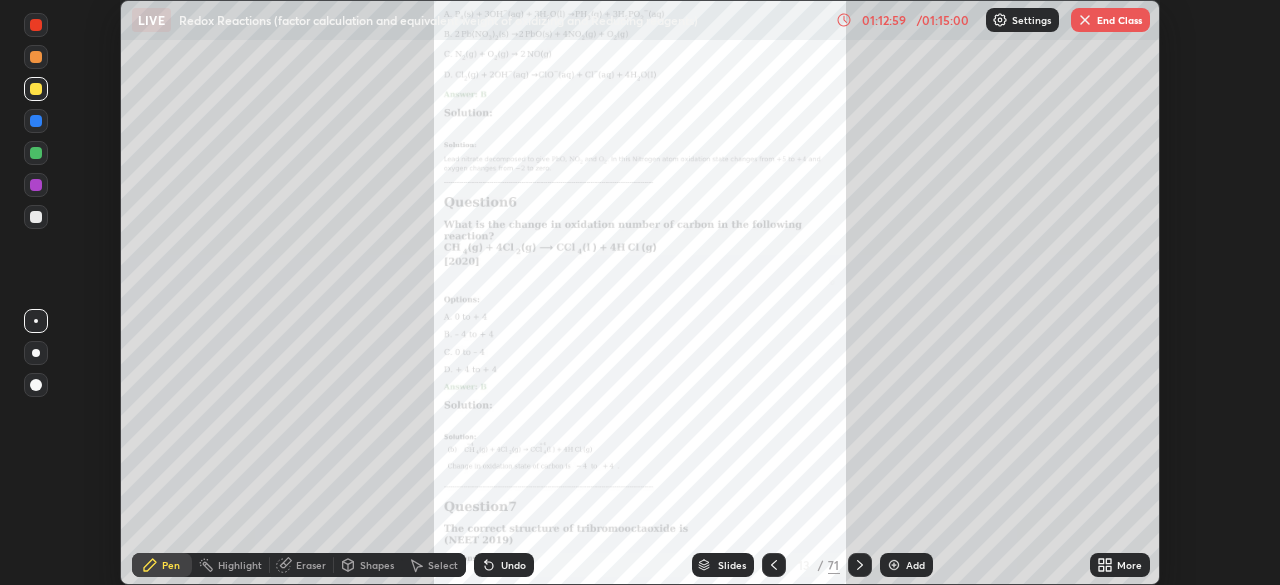 click at bounding box center [36, 25] 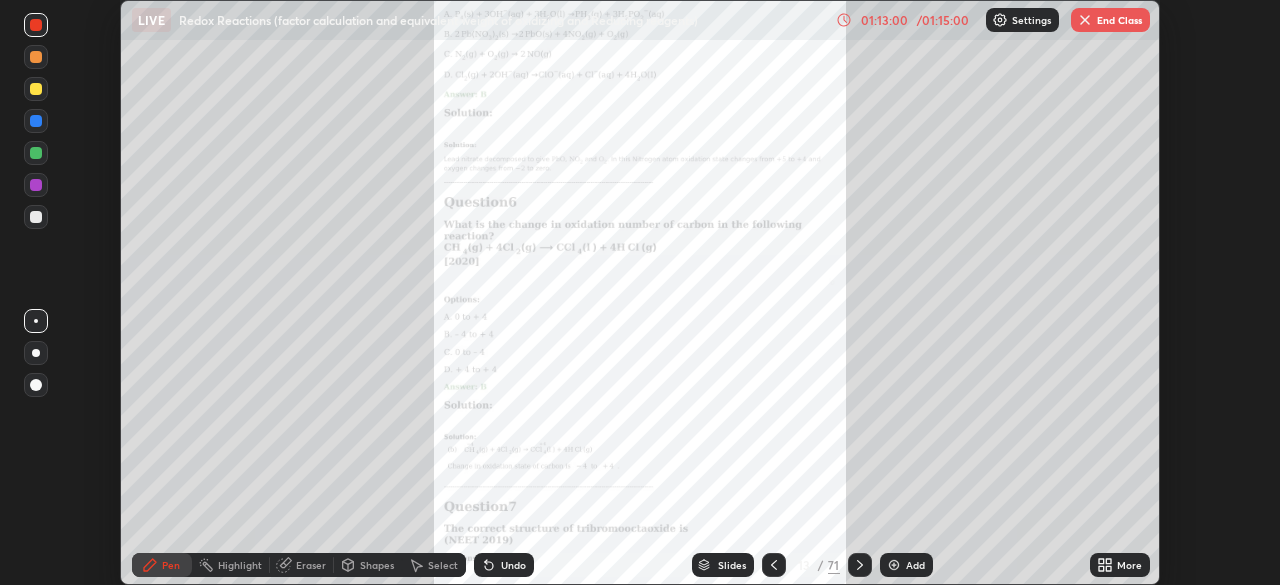 click at bounding box center (36, 89) 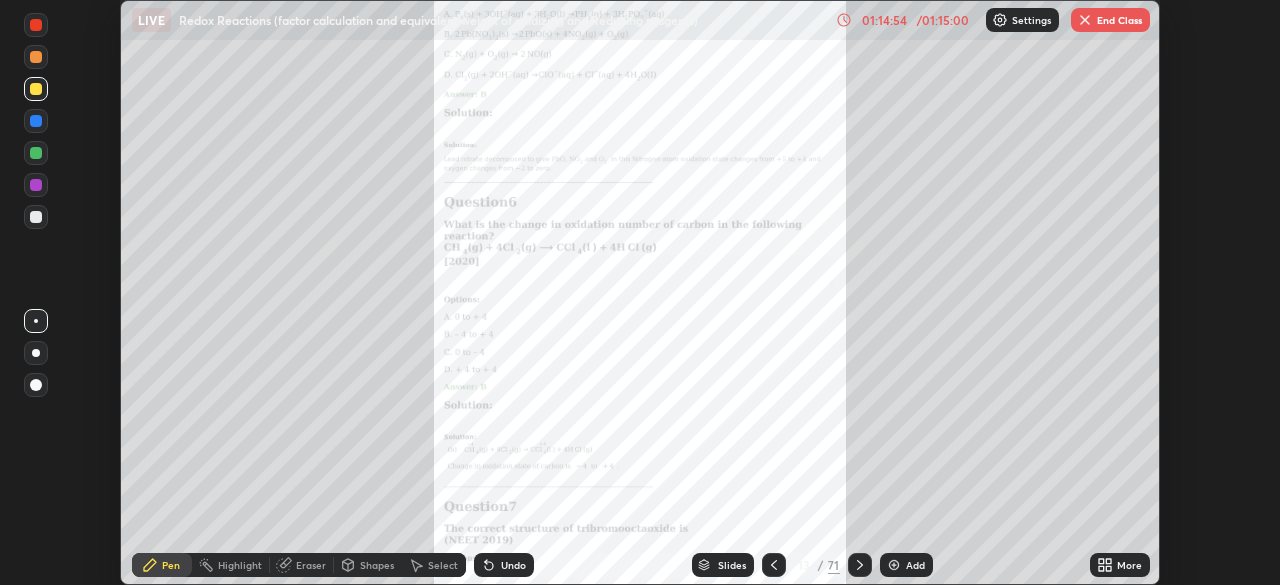 click 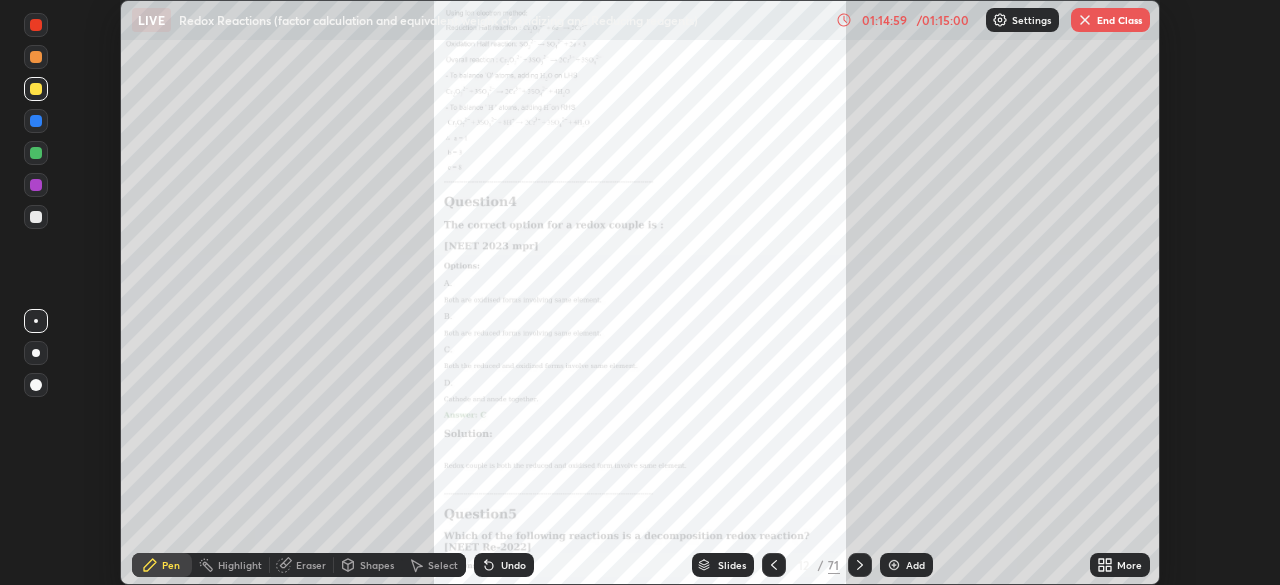 click at bounding box center [860, 565] 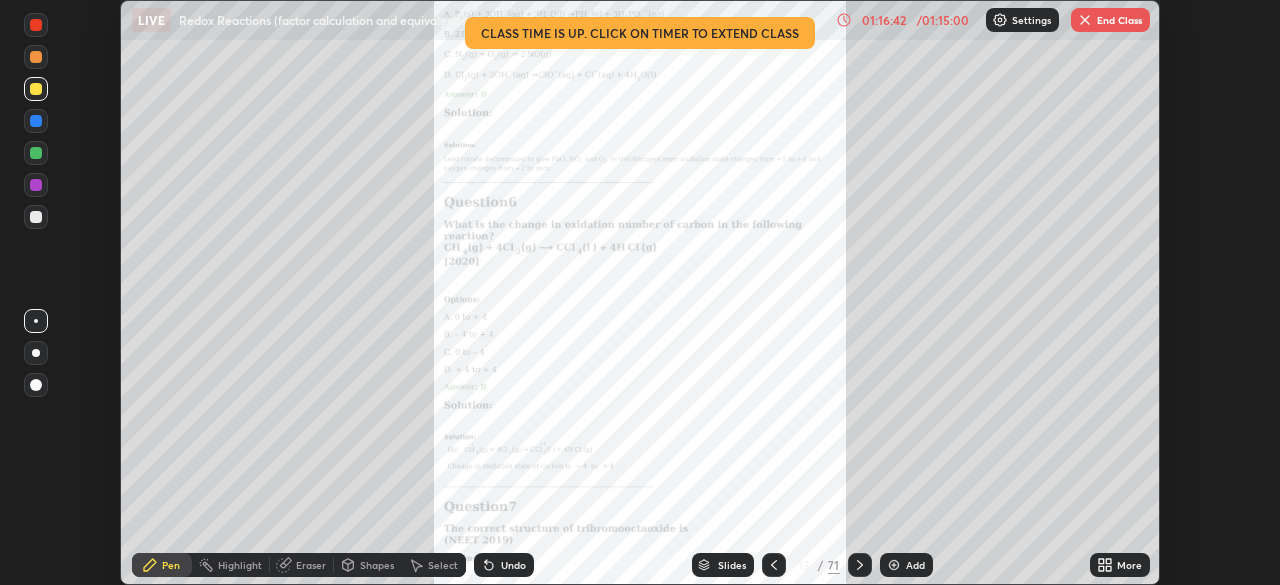 click on "Setting up your live class Class time is up.  Click on timer to extend class" at bounding box center (640, 292) 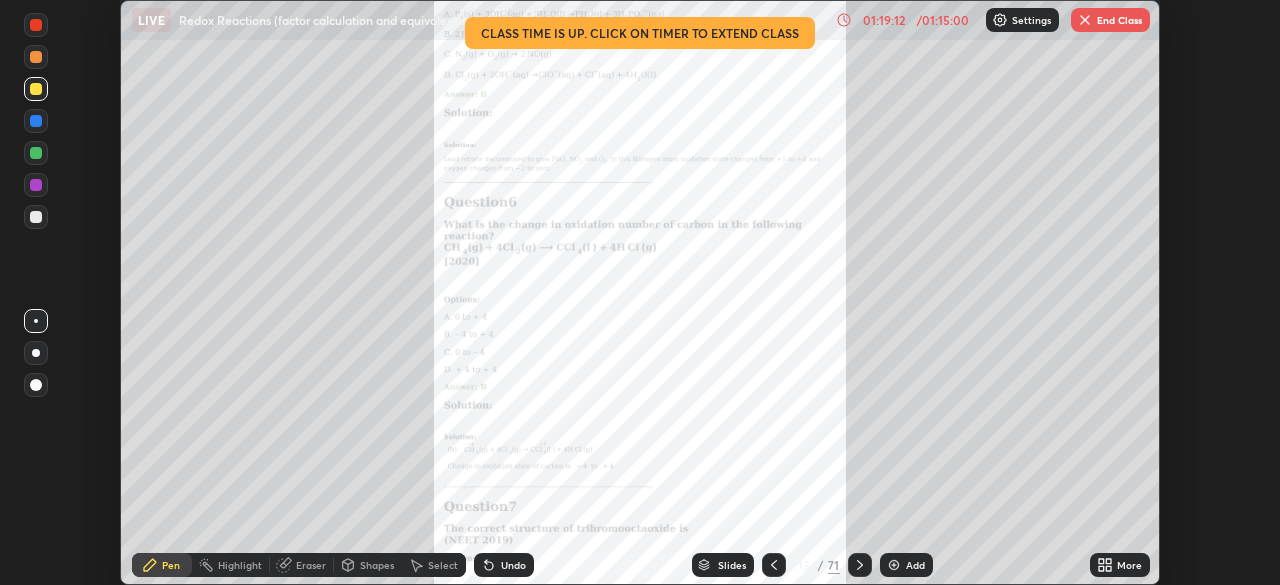 click on "End Class" at bounding box center (1110, 20) 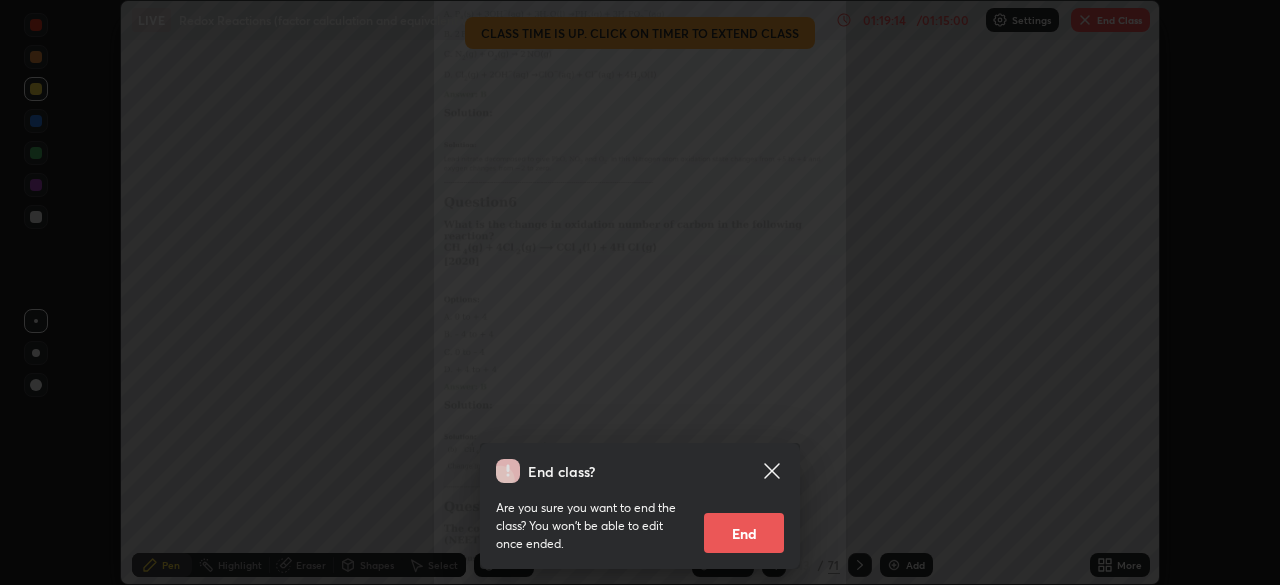 click on "End" at bounding box center (744, 533) 